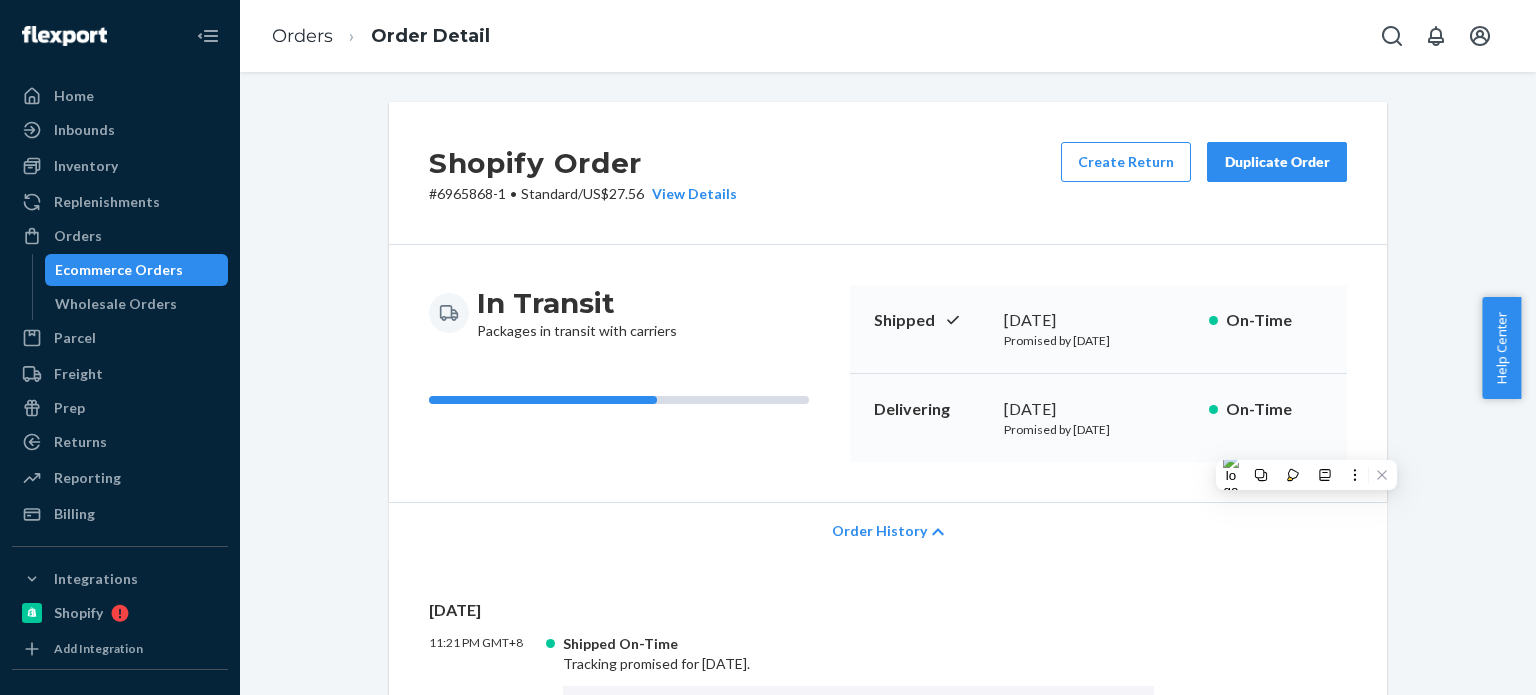 scroll, scrollTop: 0, scrollLeft: 0, axis: both 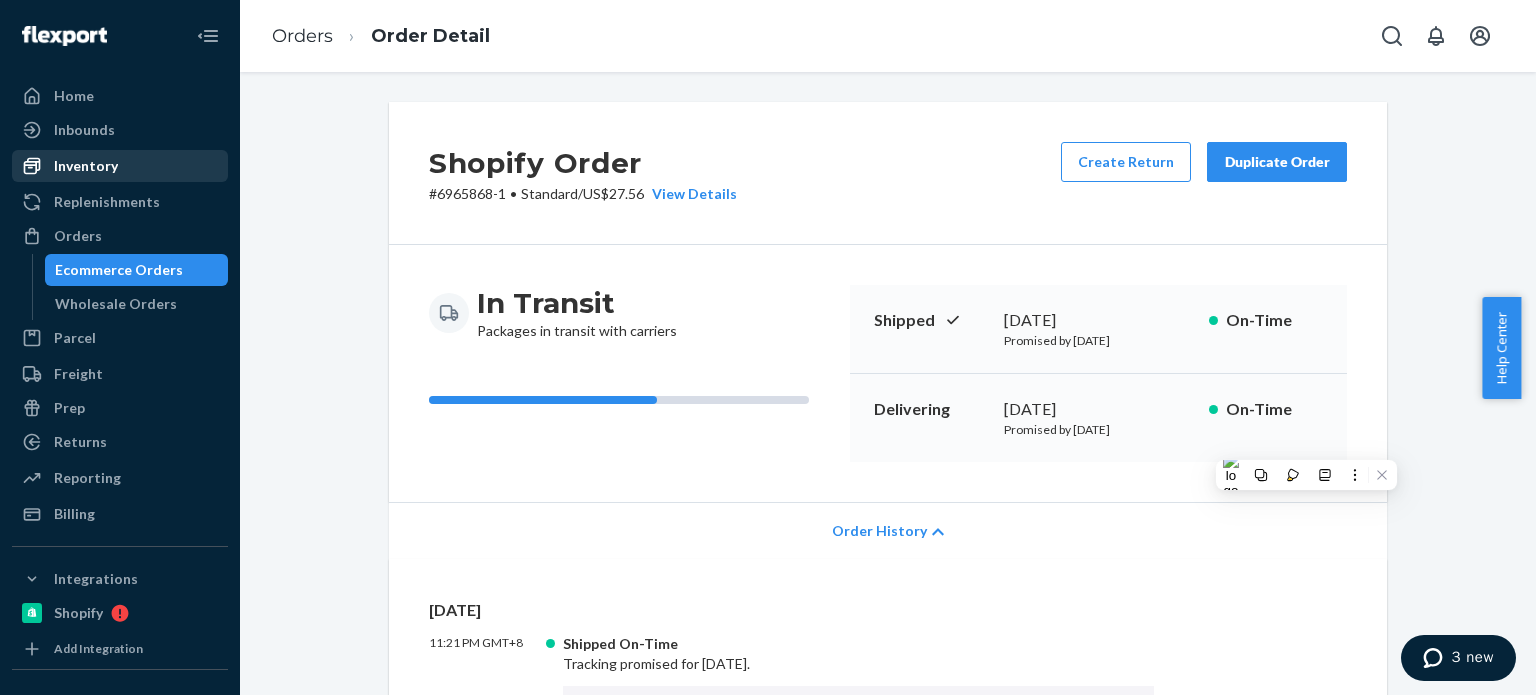click on "Inventory" at bounding box center (86, 166) 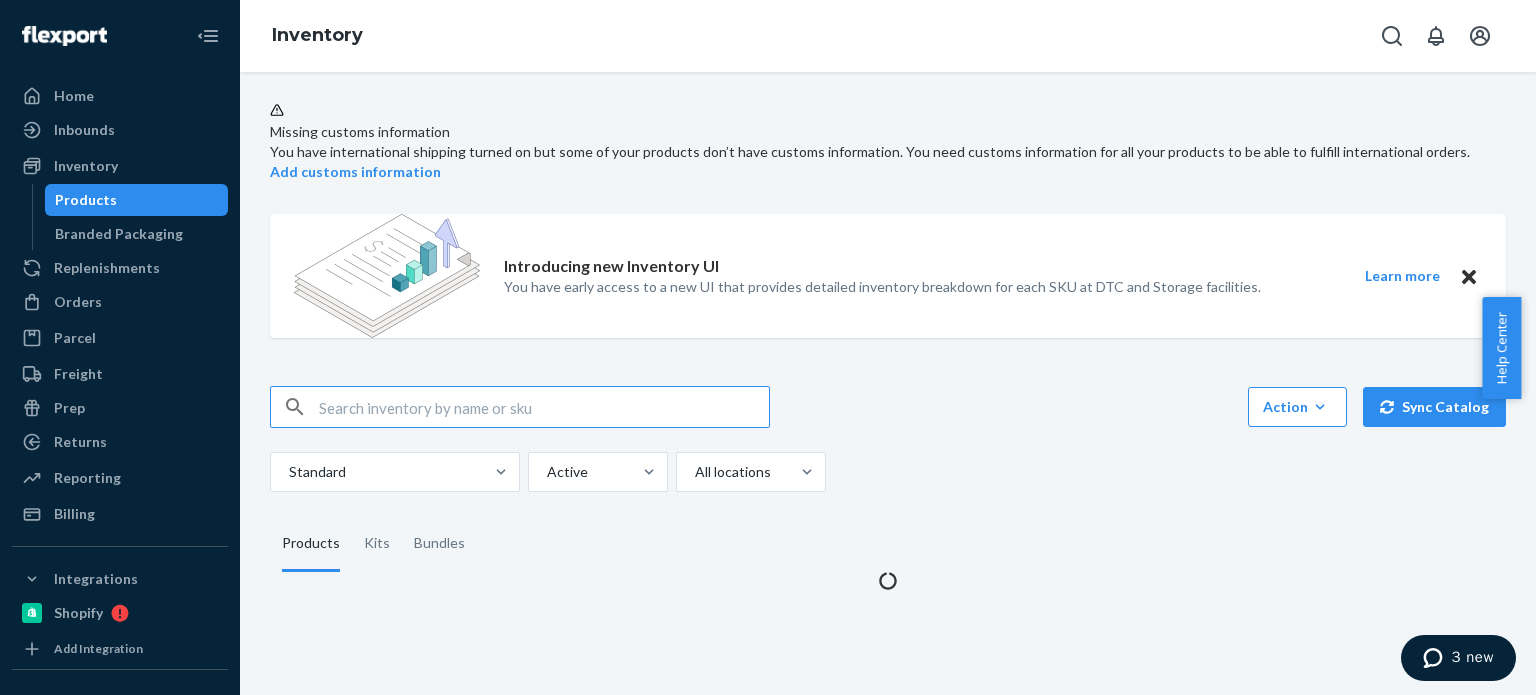 click at bounding box center [544, 407] 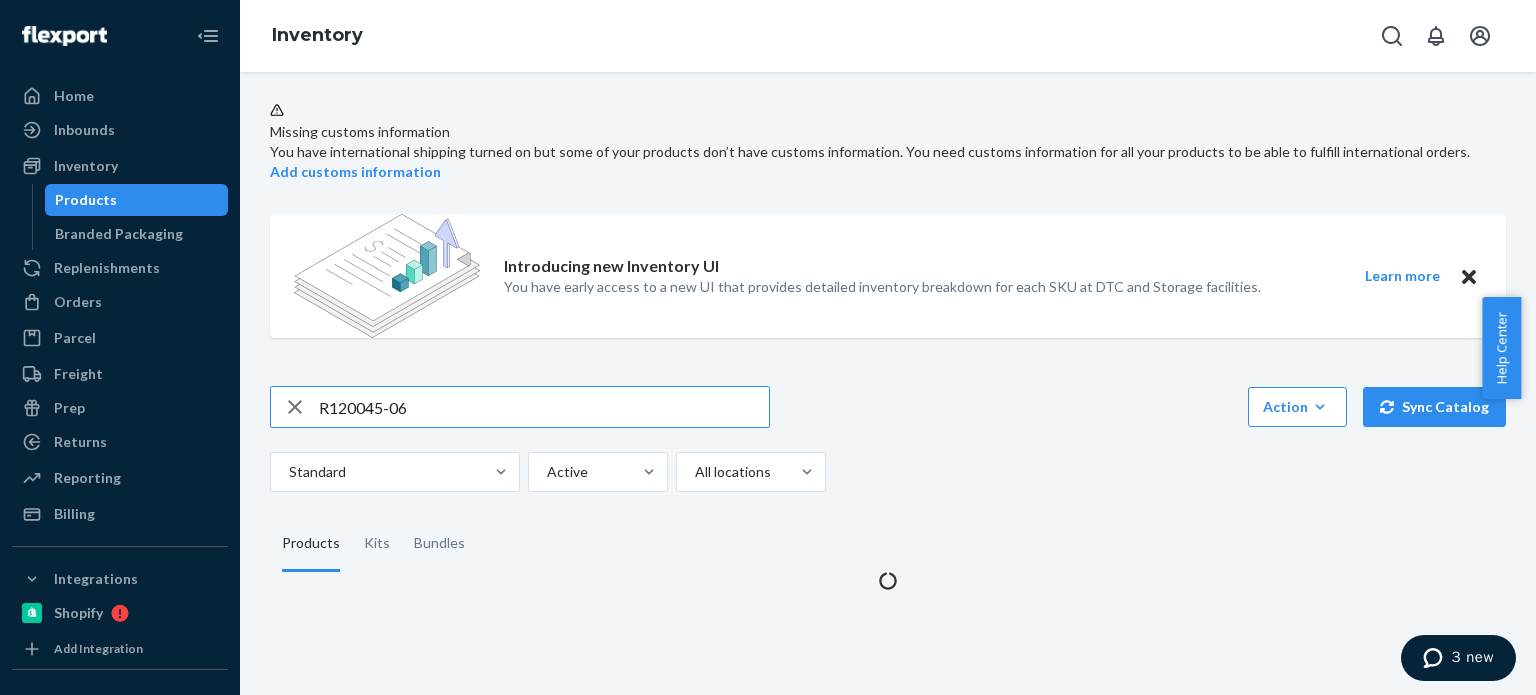 type on "R120045-06" 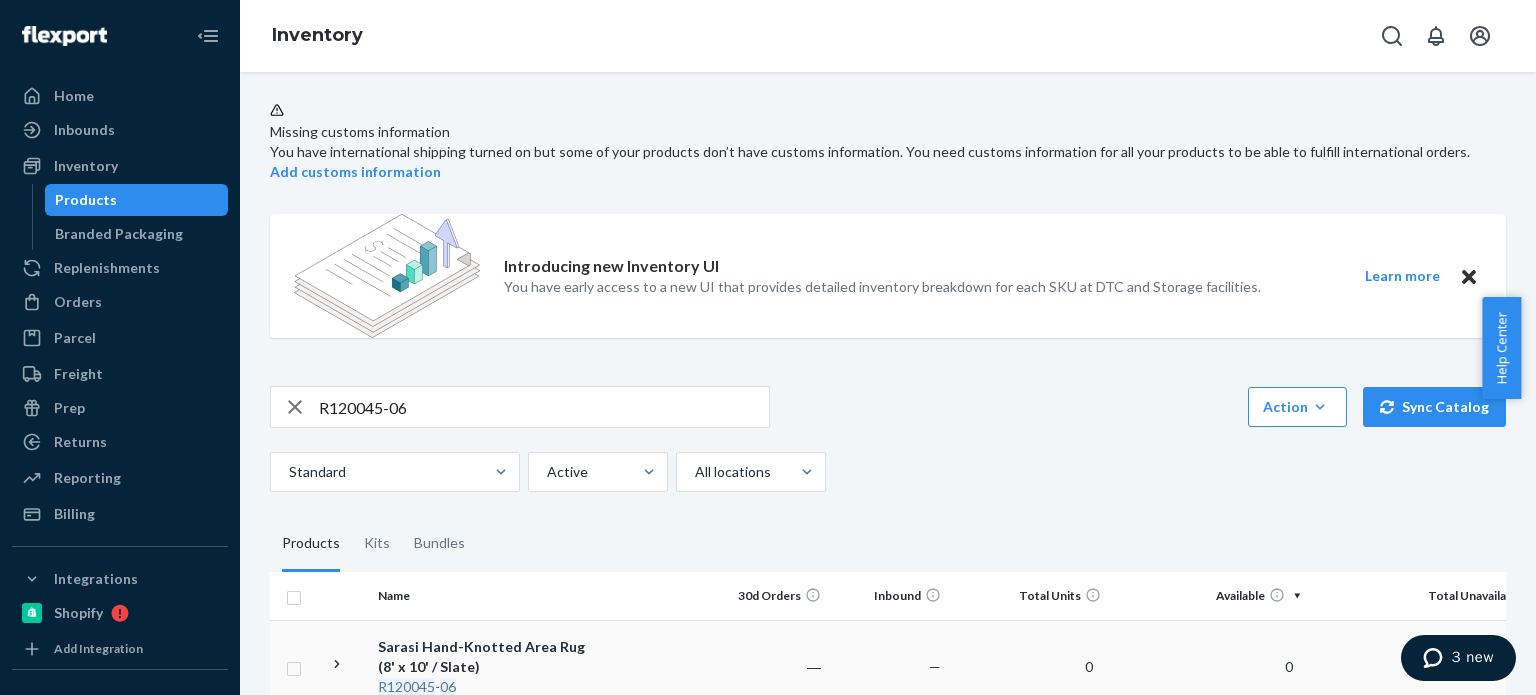 scroll, scrollTop: 156, scrollLeft: 0, axis: vertical 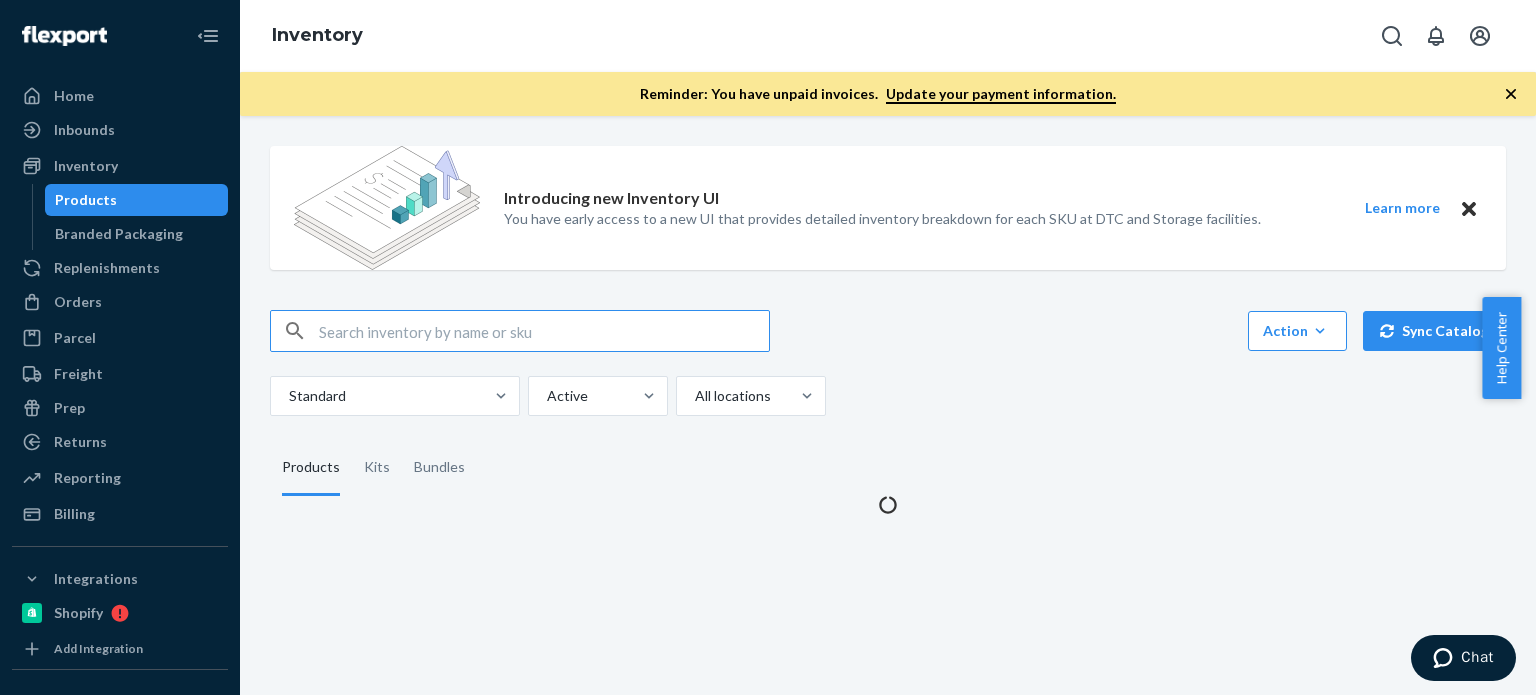 click at bounding box center (544, 331) 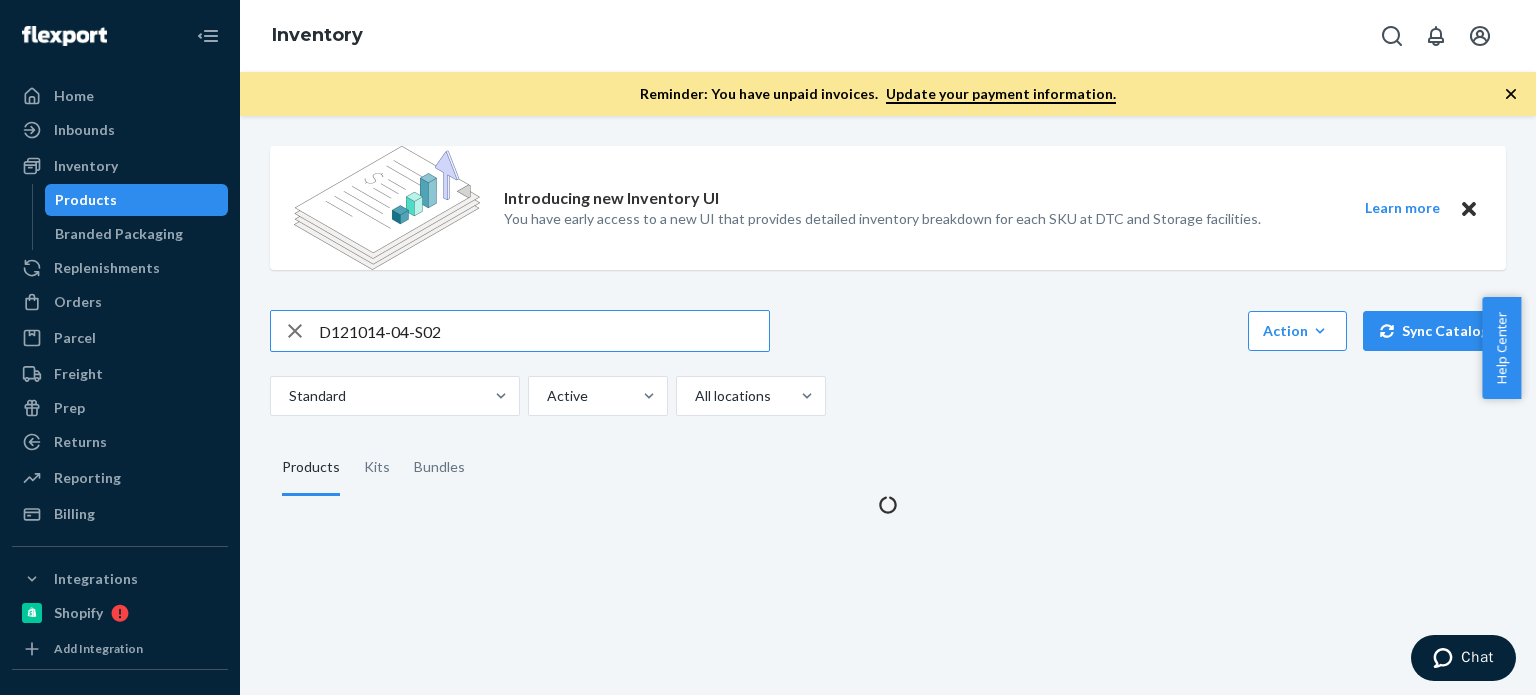 type on "D121014-04-S02" 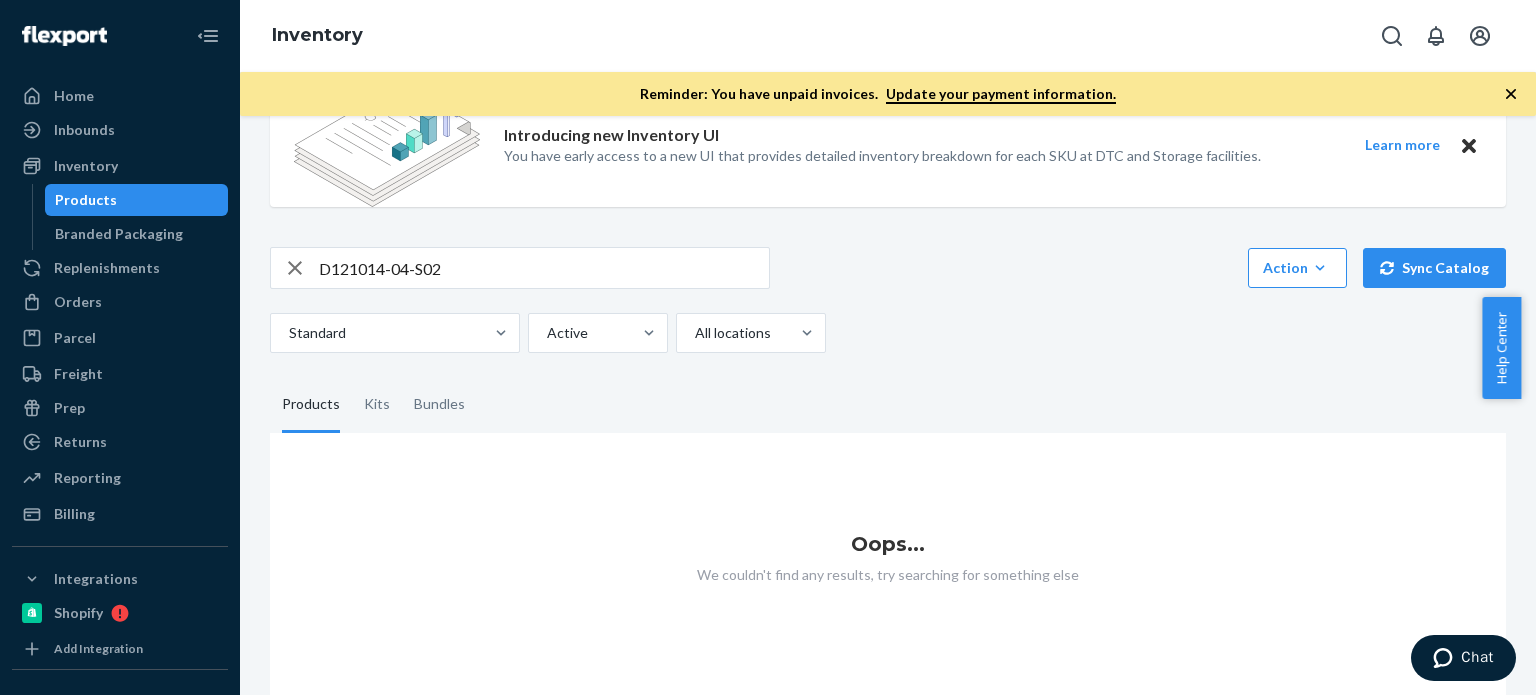 scroll, scrollTop: 205, scrollLeft: 0, axis: vertical 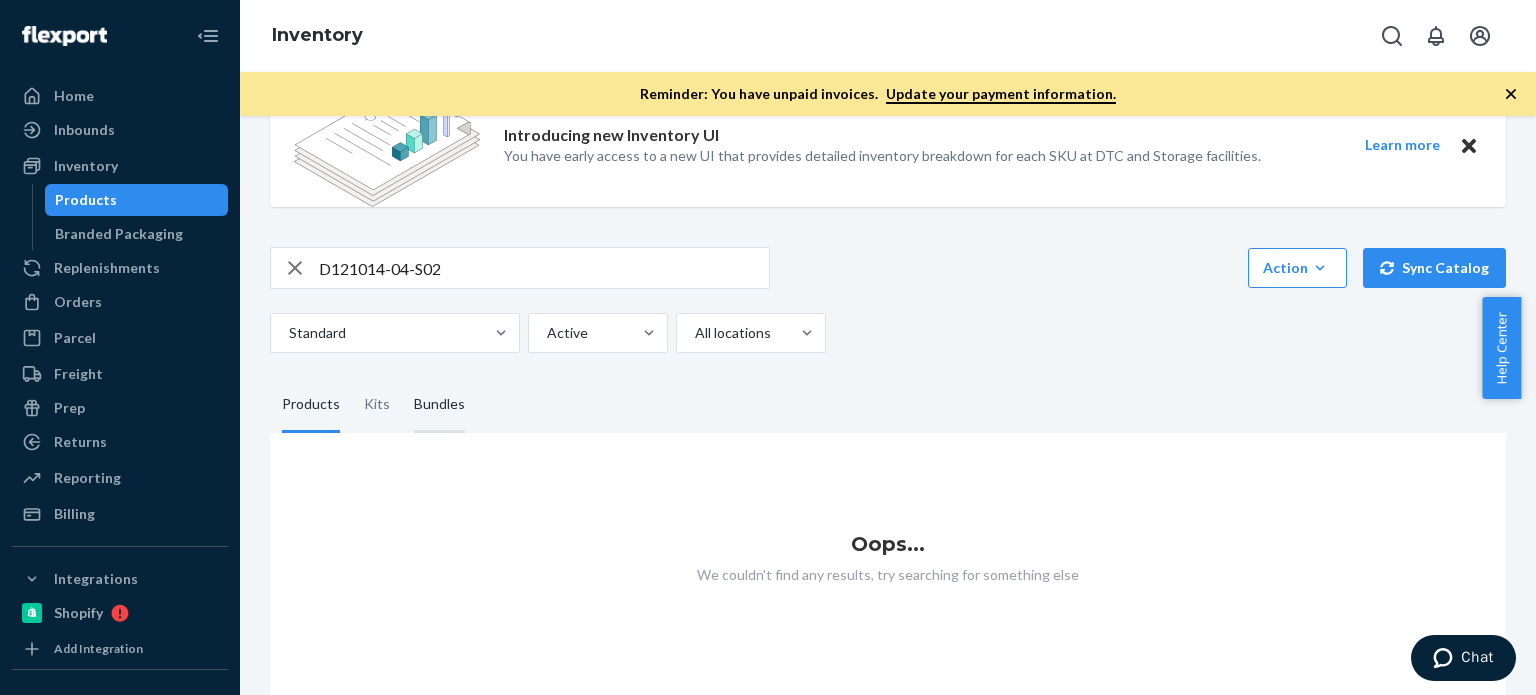click on "Bundles" at bounding box center (439, 405) 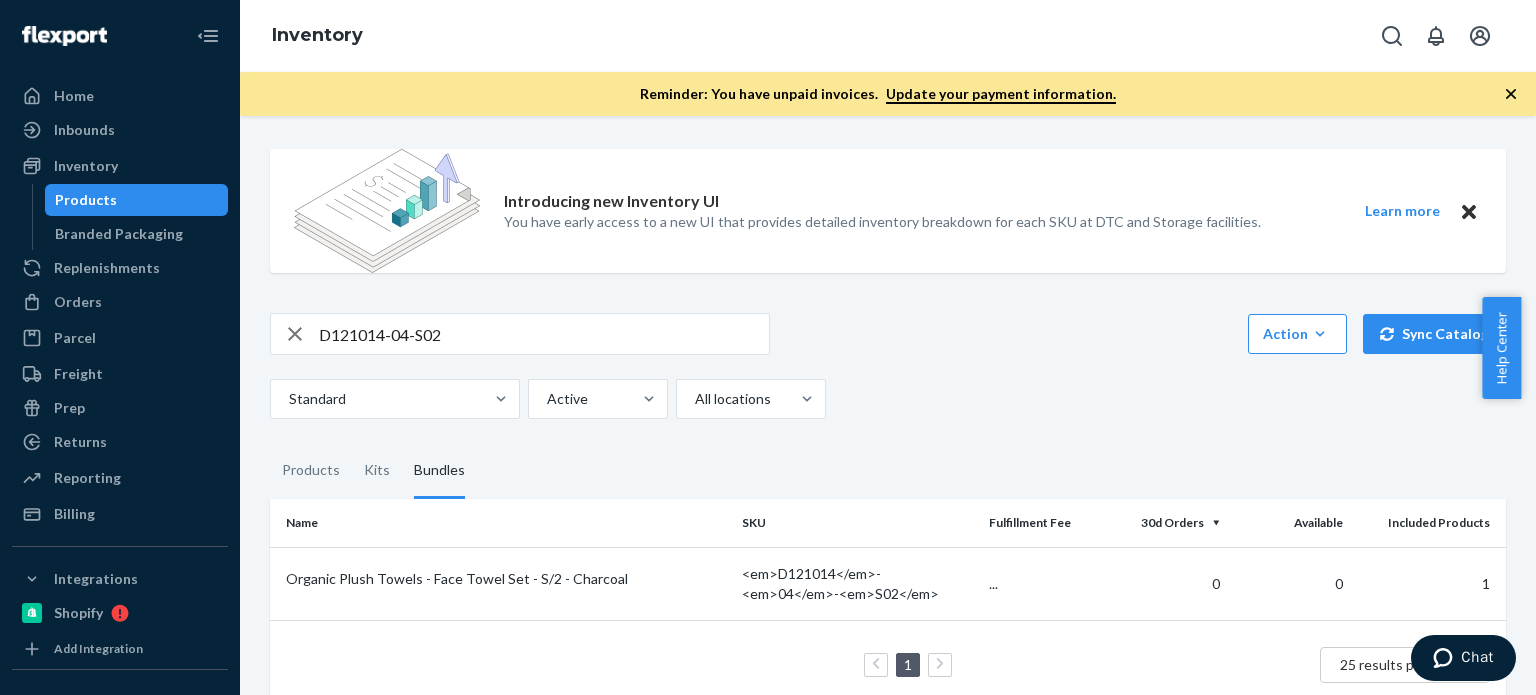 scroll, scrollTop: 157, scrollLeft: 0, axis: vertical 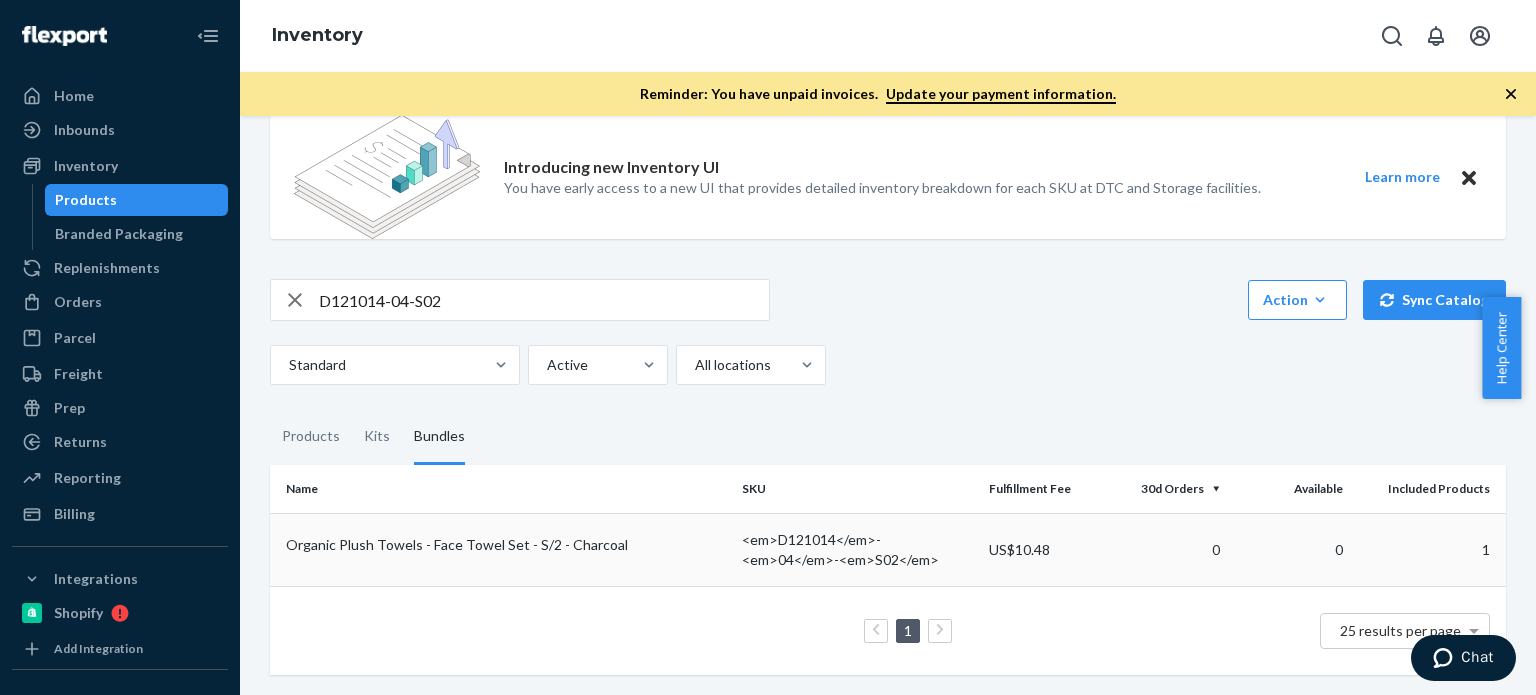 click on "Organic Plush Towels - Face Towel Set - S/2 - Charcoal" at bounding box center [506, 545] 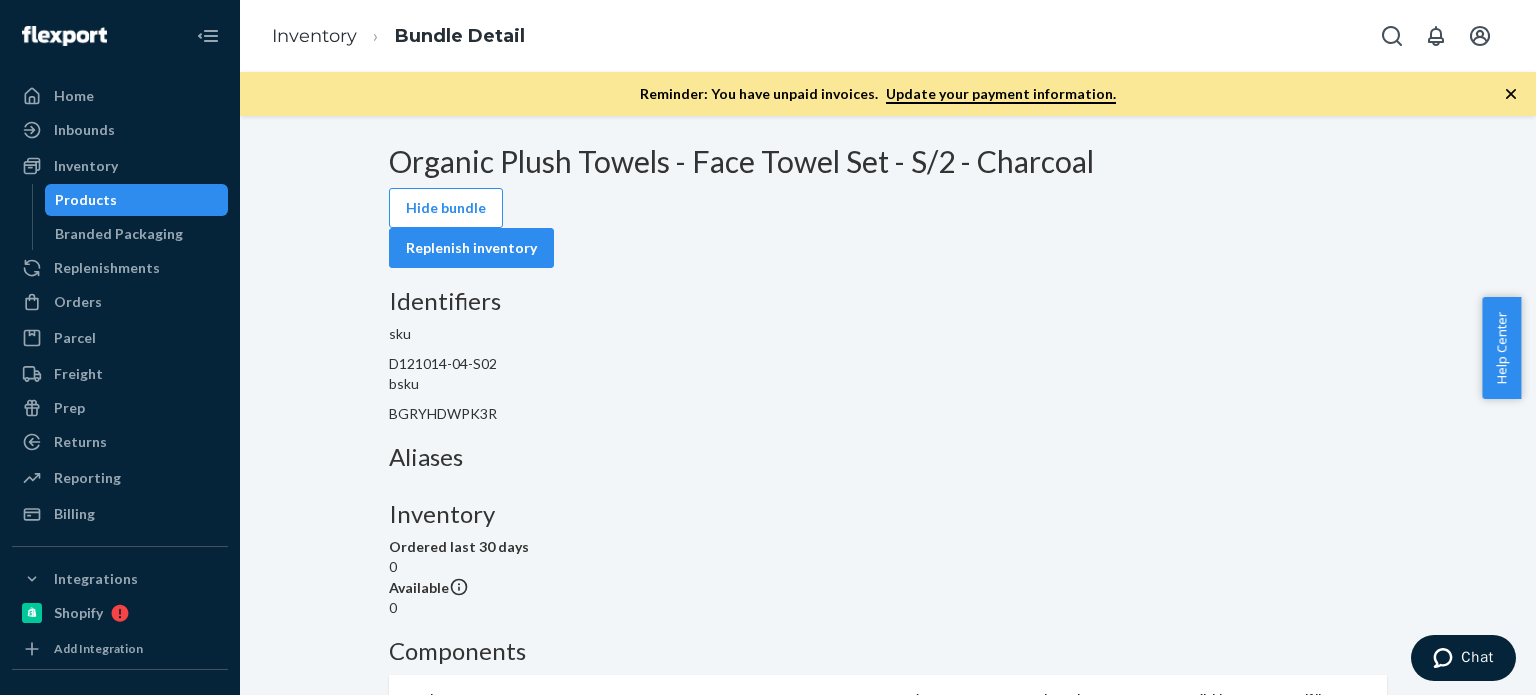 scroll, scrollTop: 0, scrollLeft: 0, axis: both 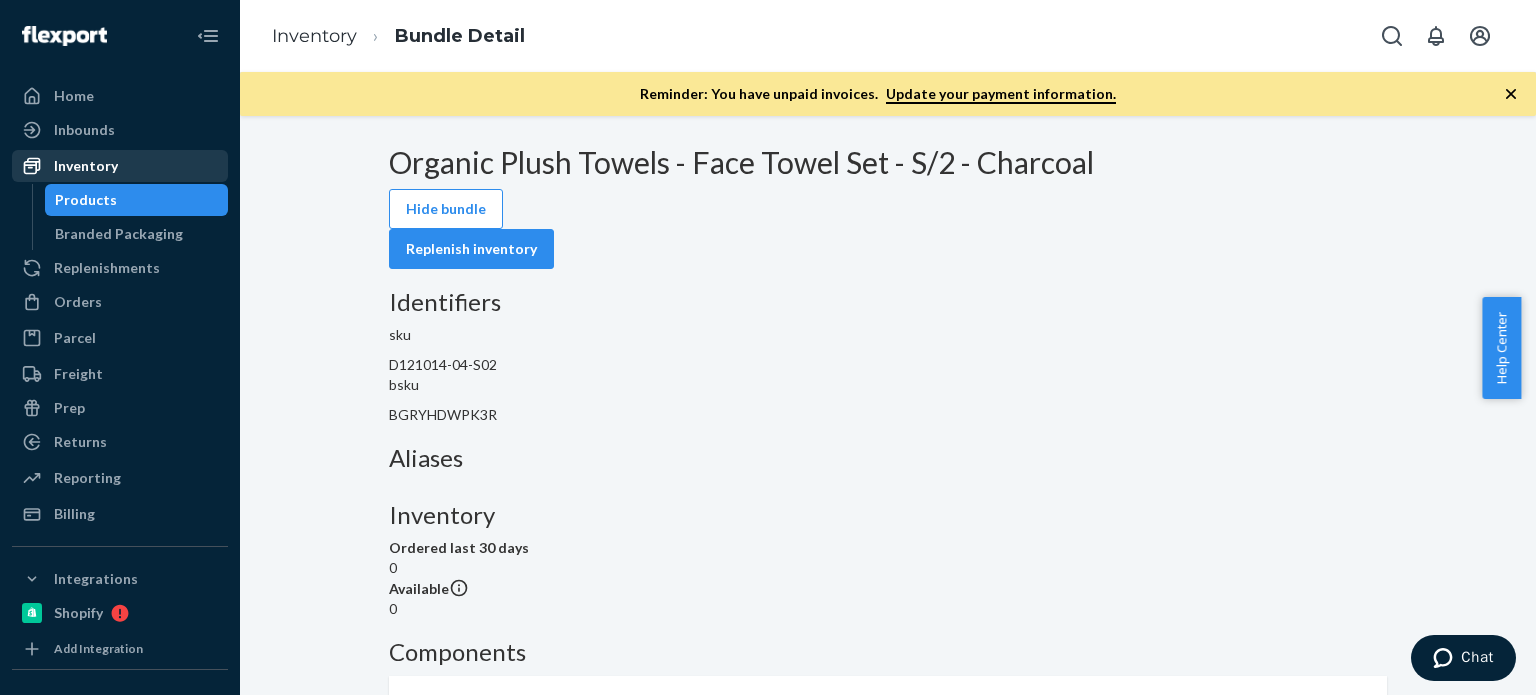 click on "Inventory" at bounding box center (86, 166) 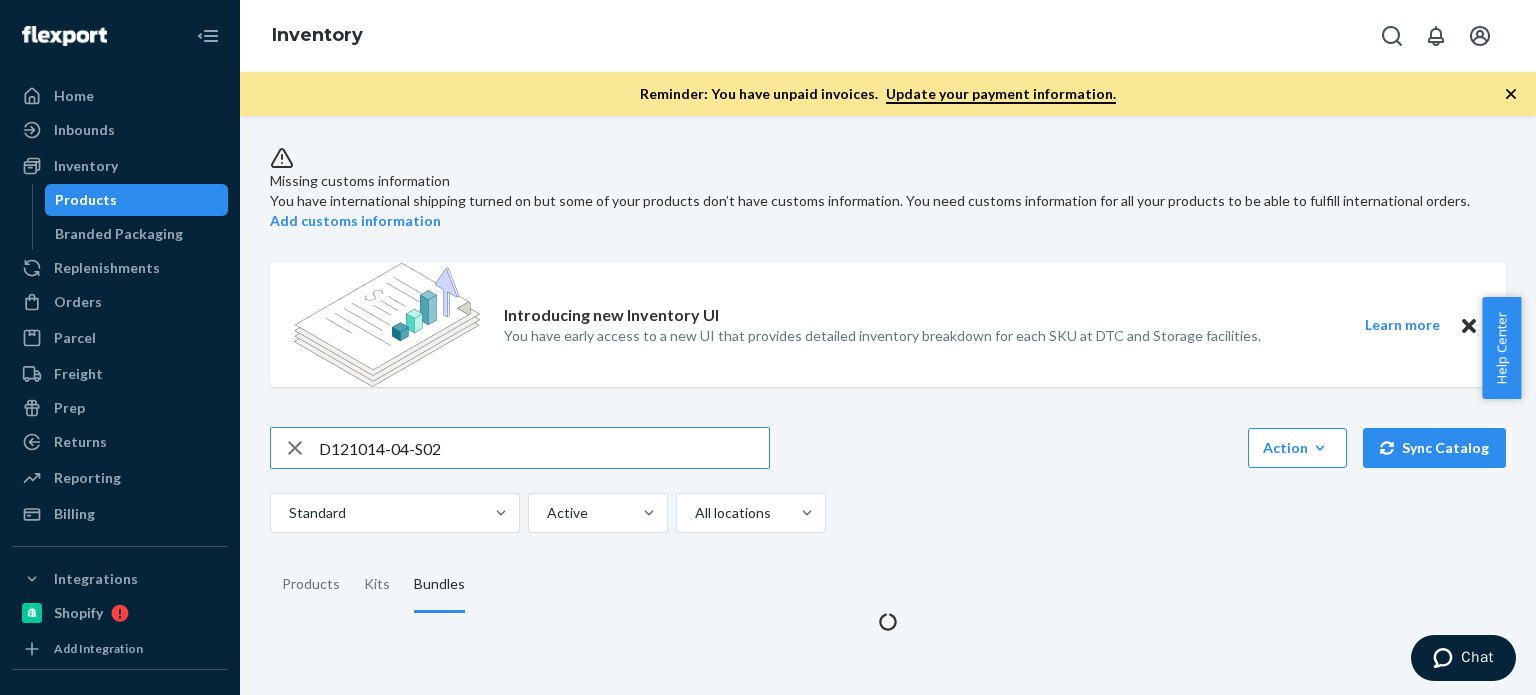click on "D121014-04-S02" at bounding box center [544, 448] 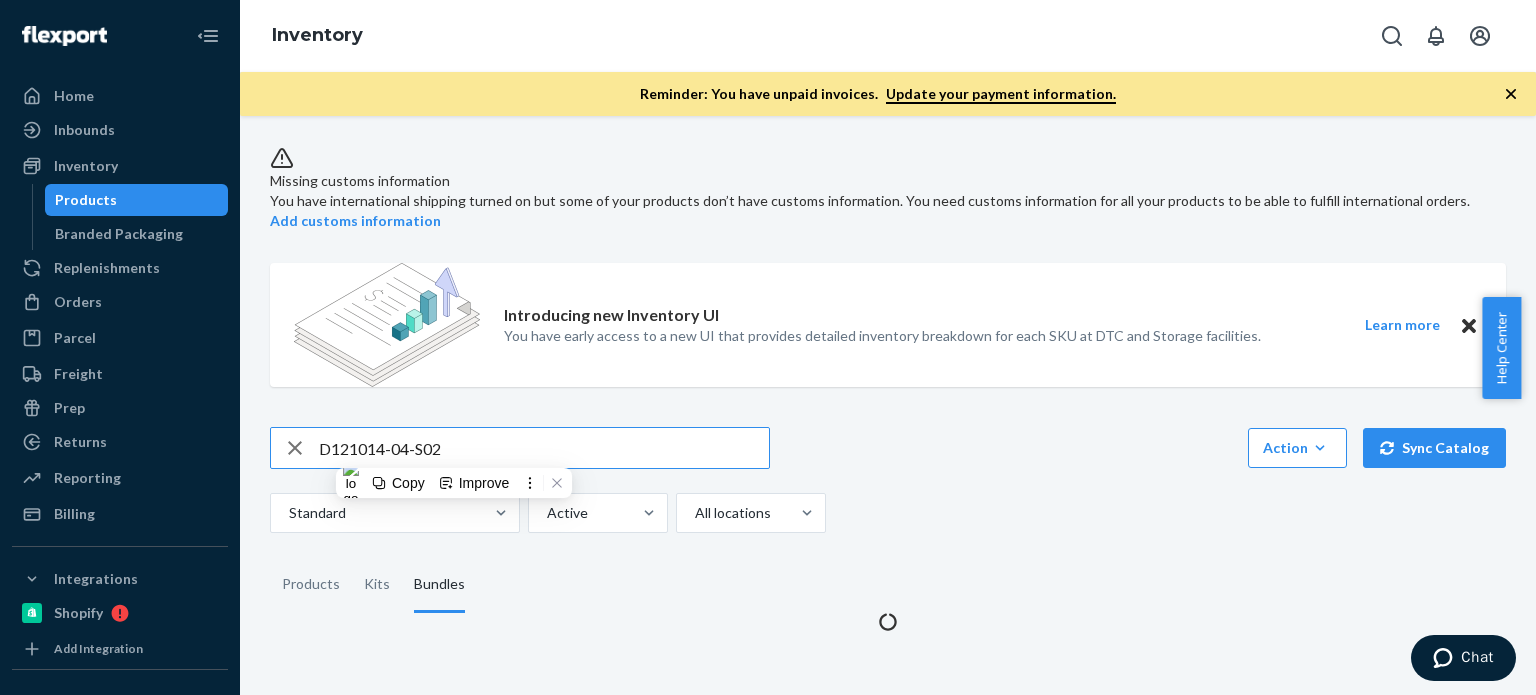 click on "D121014-04-S02" at bounding box center (544, 448) 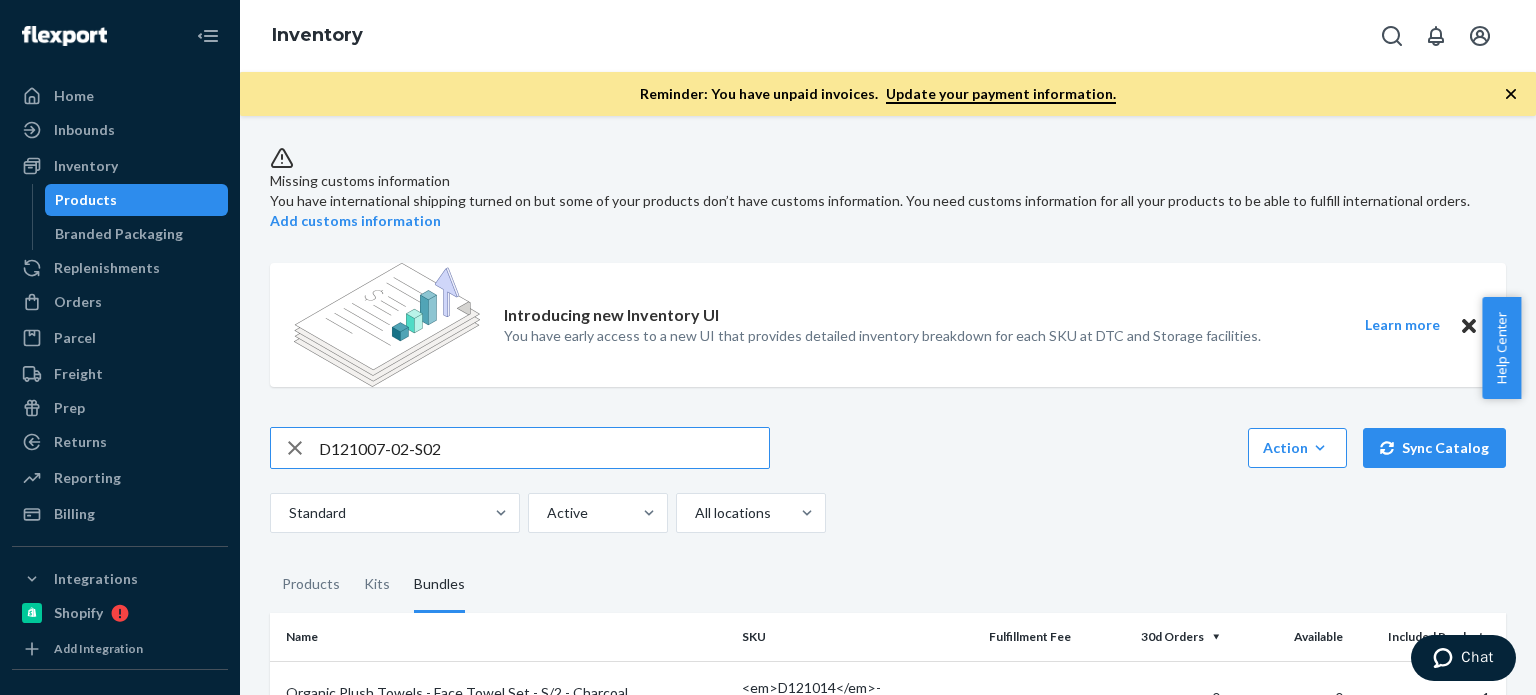 type on "D121007-02-S02" 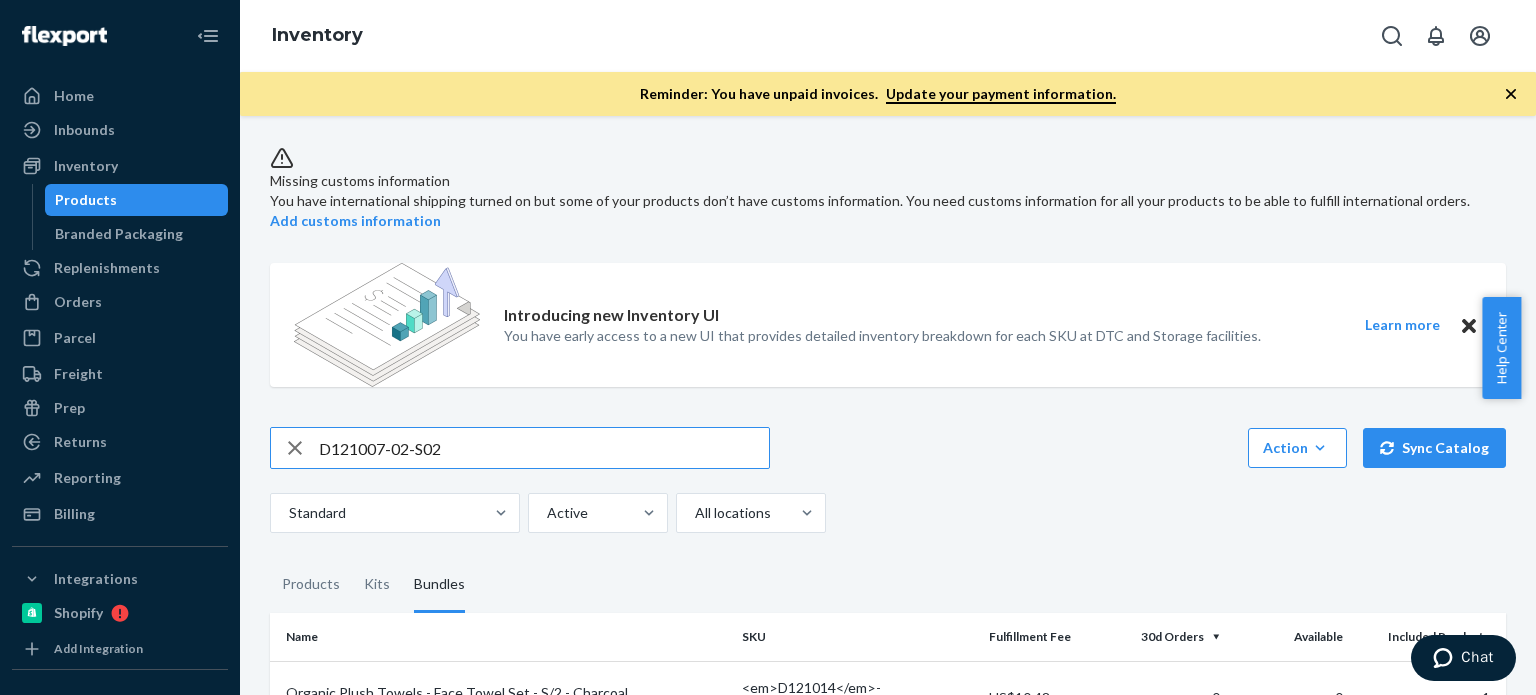 click on "D121007-02-S02" at bounding box center [544, 448] 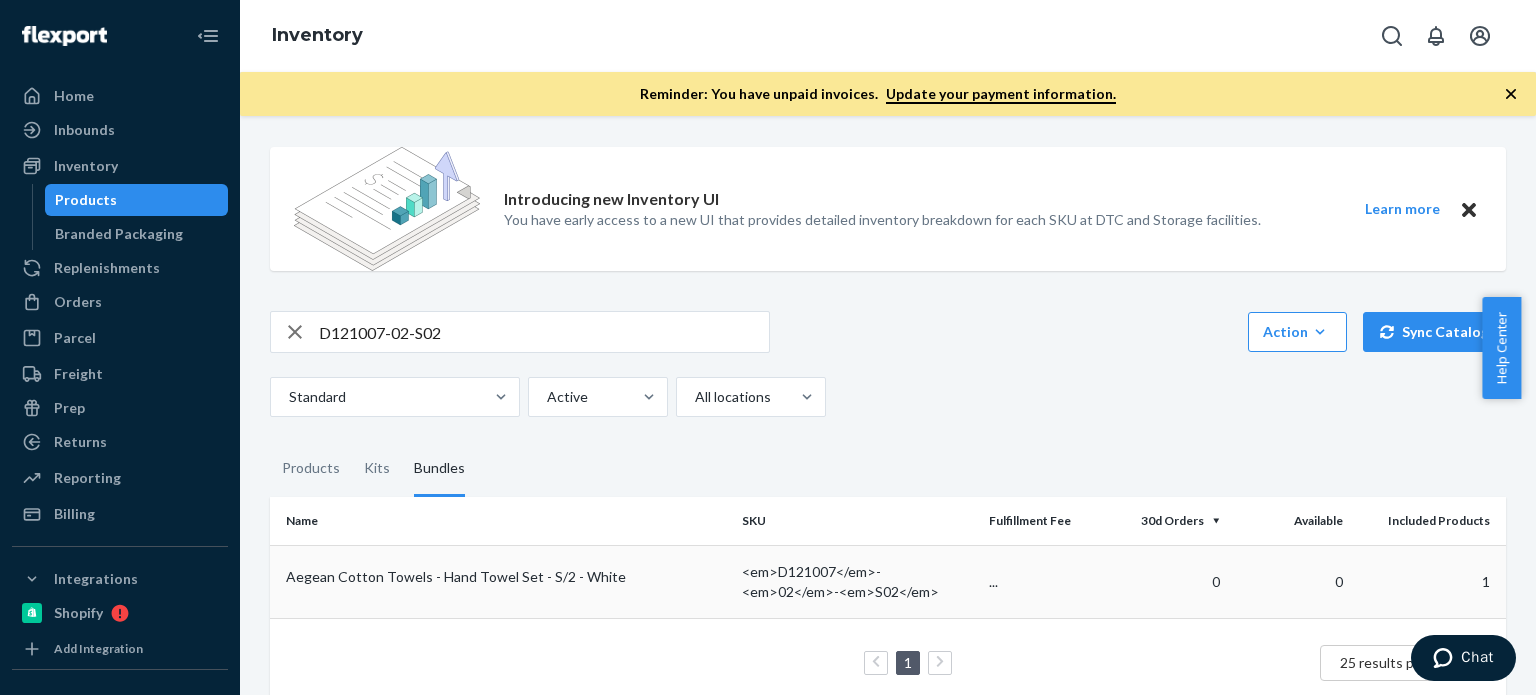 scroll, scrollTop: 157, scrollLeft: 0, axis: vertical 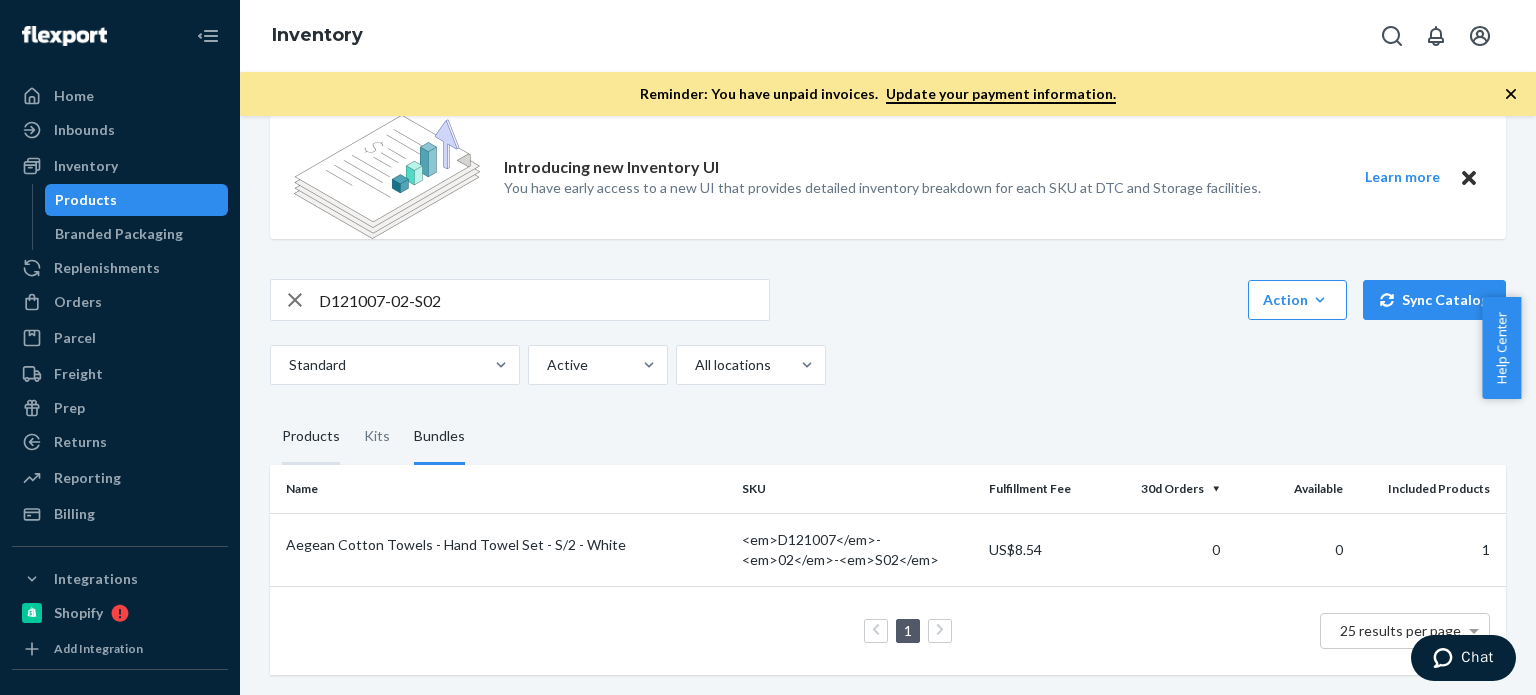 click on "Products" at bounding box center (311, 437) 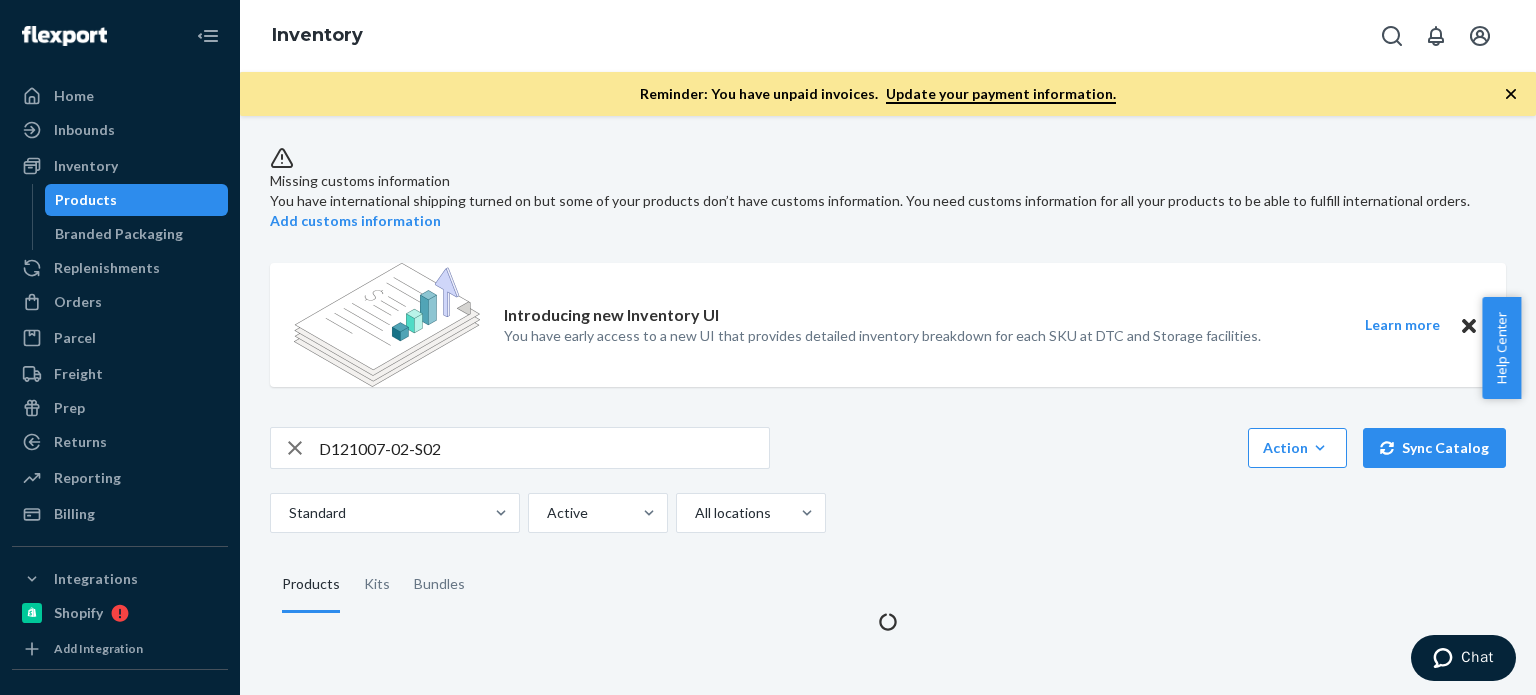 scroll, scrollTop: 0, scrollLeft: 0, axis: both 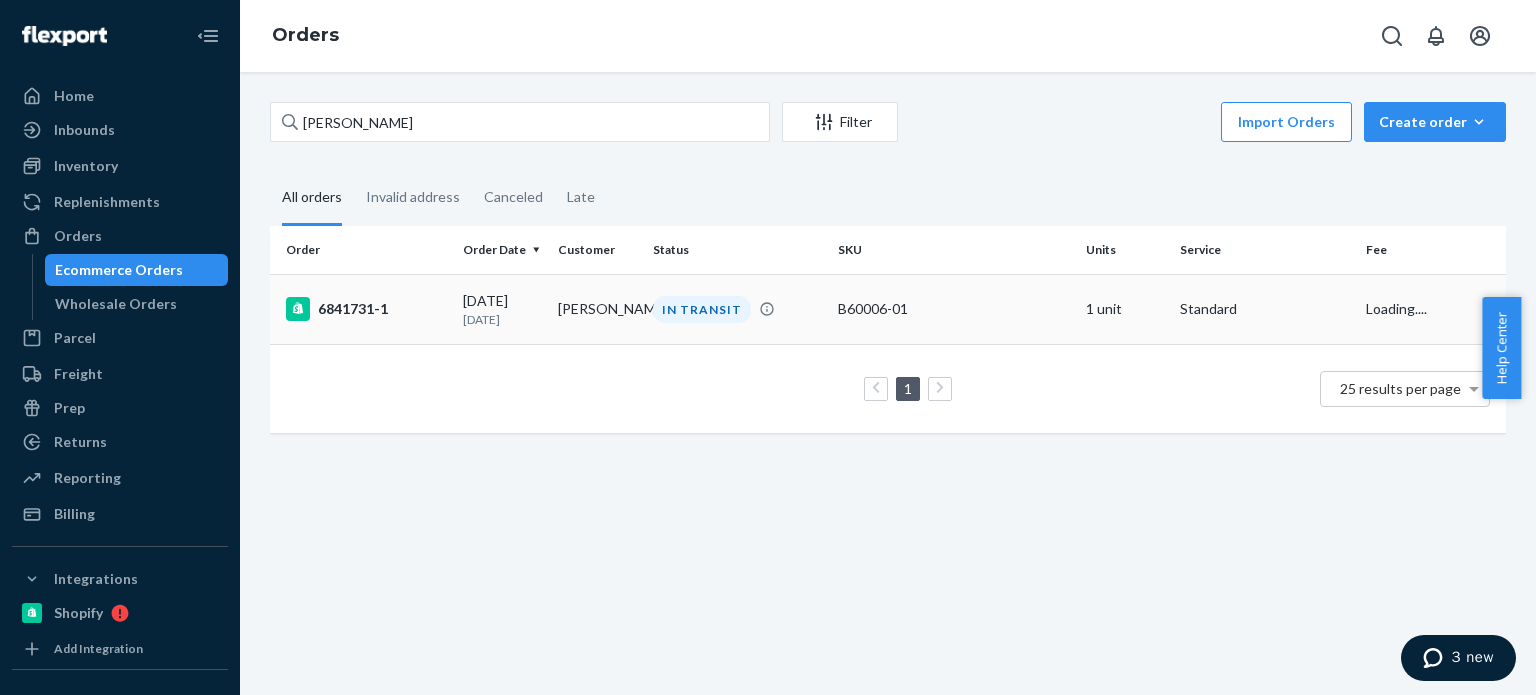 type on "Kerry Isgur" 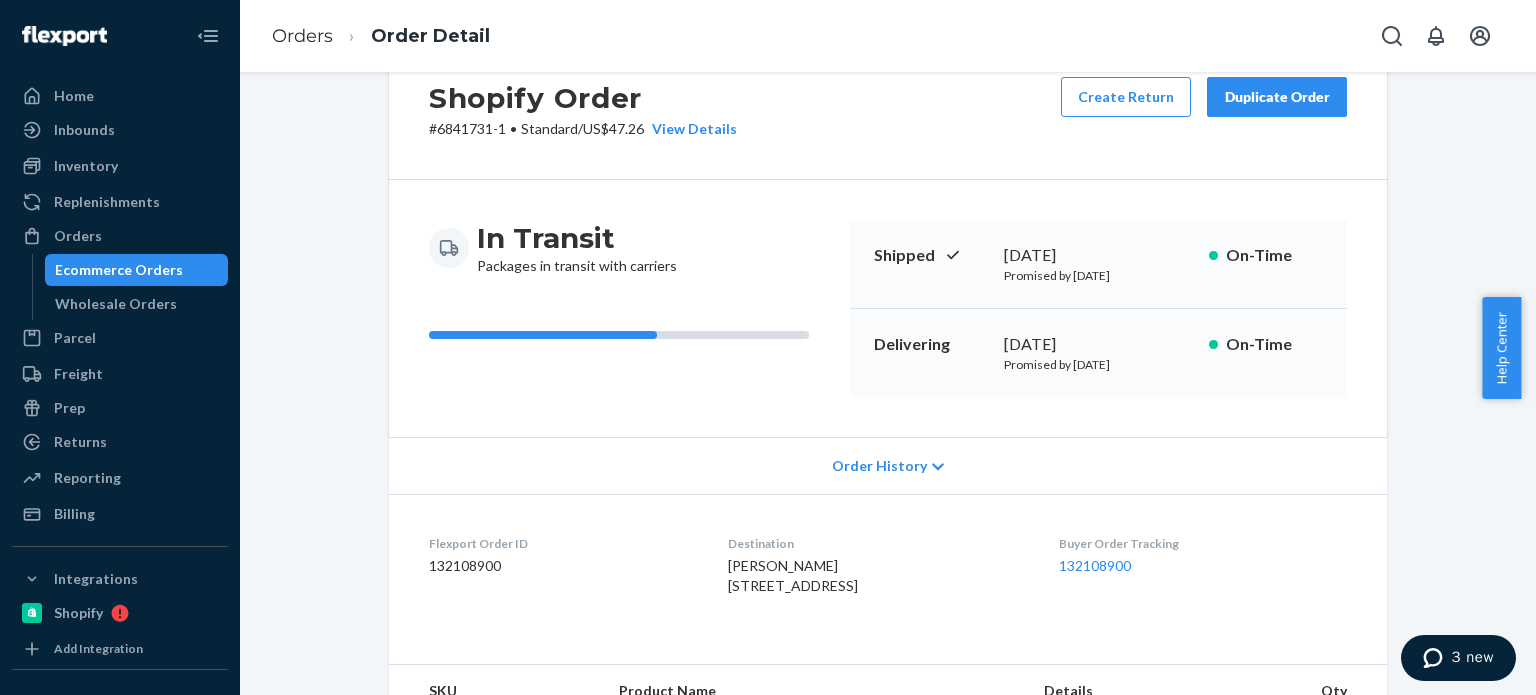 scroll, scrollTop: 100, scrollLeft: 0, axis: vertical 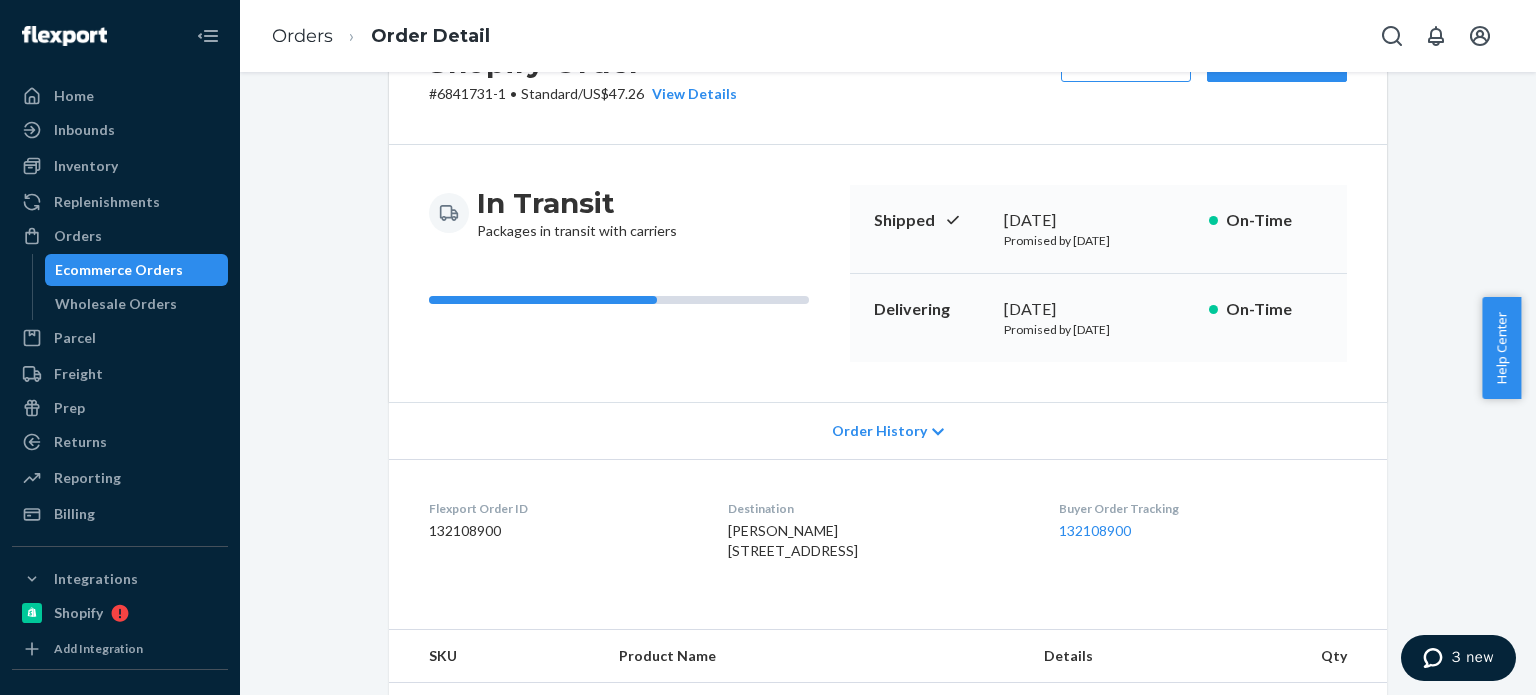 click on "Order History" at bounding box center [879, 431] 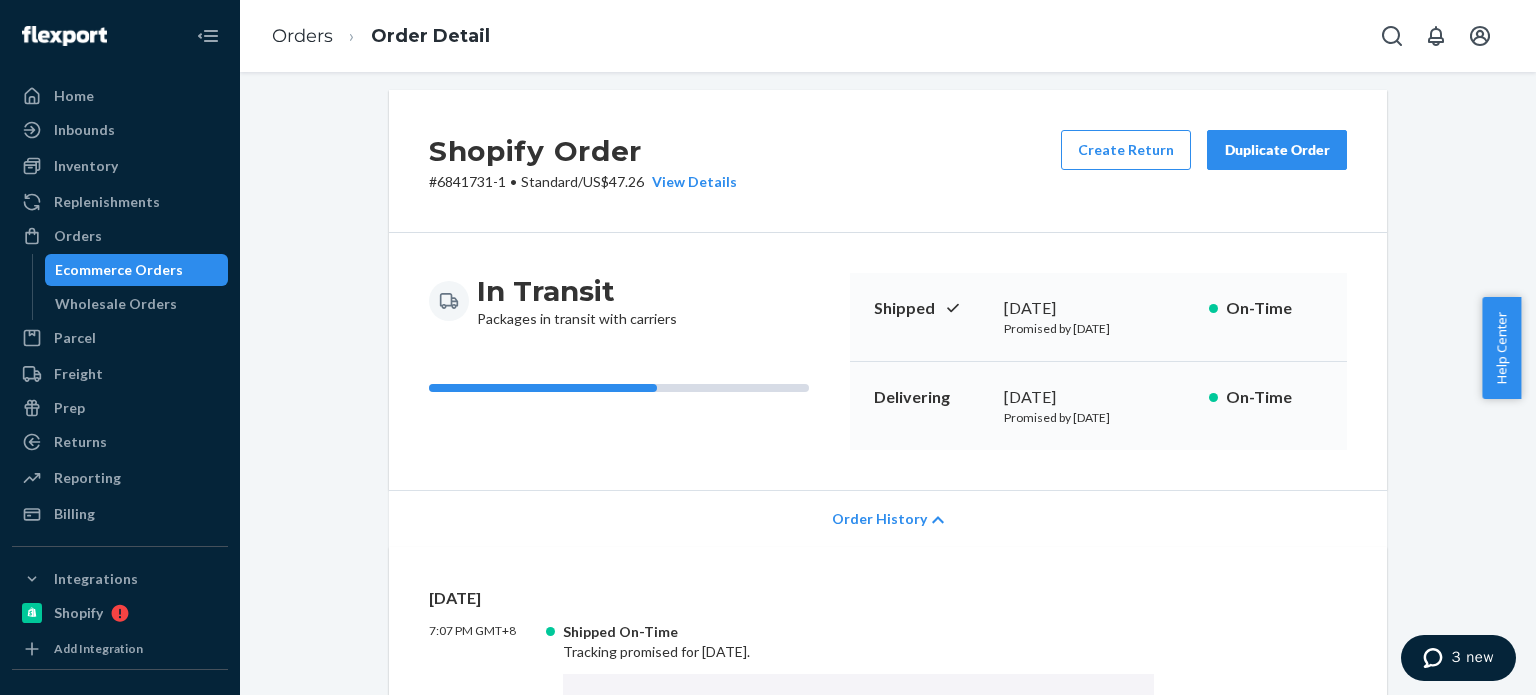 scroll, scrollTop: 0, scrollLeft: 0, axis: both 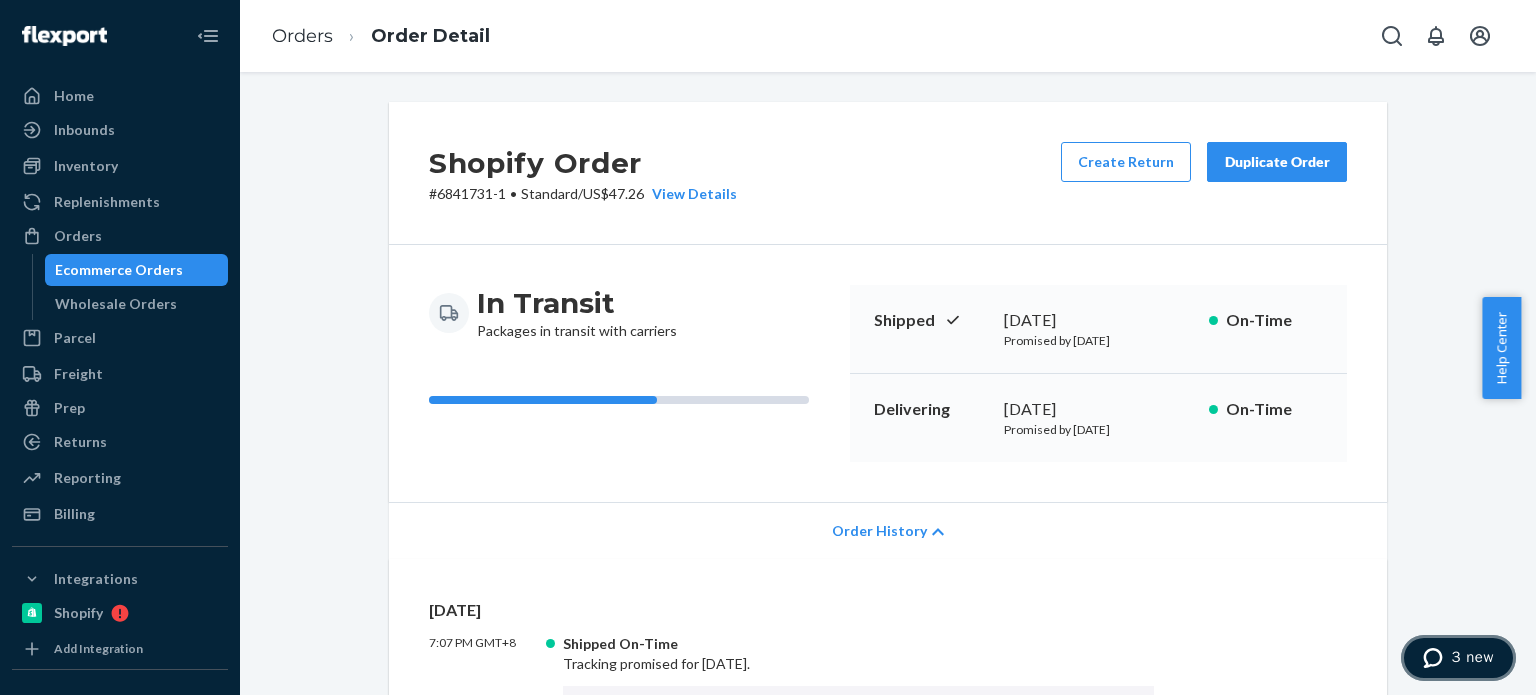 drag, startPoint x: 1461, startPoint y: 659, endPoint x: 2138, endPoint y: 1045, distance: 779.3106 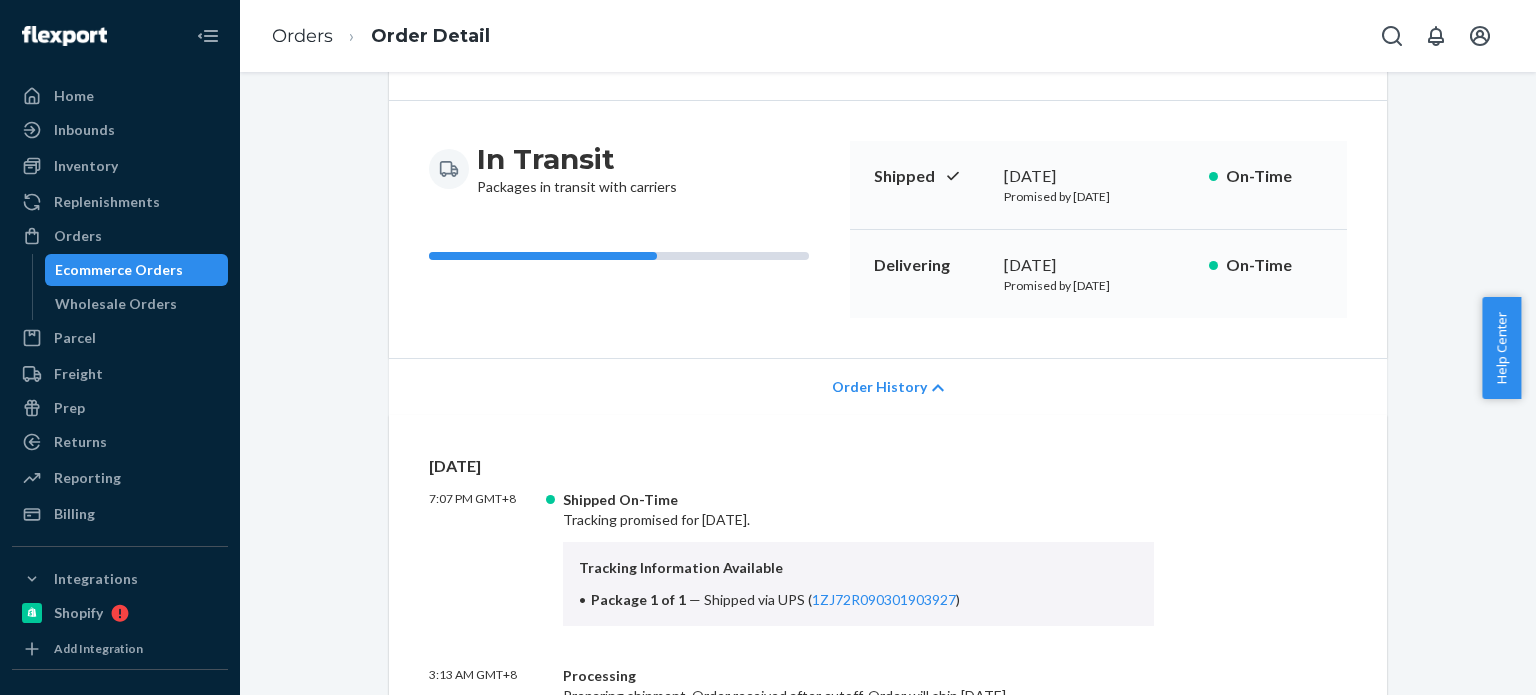 scroll, scrollTop: 200, scrollLeft: 0, axis: vertical 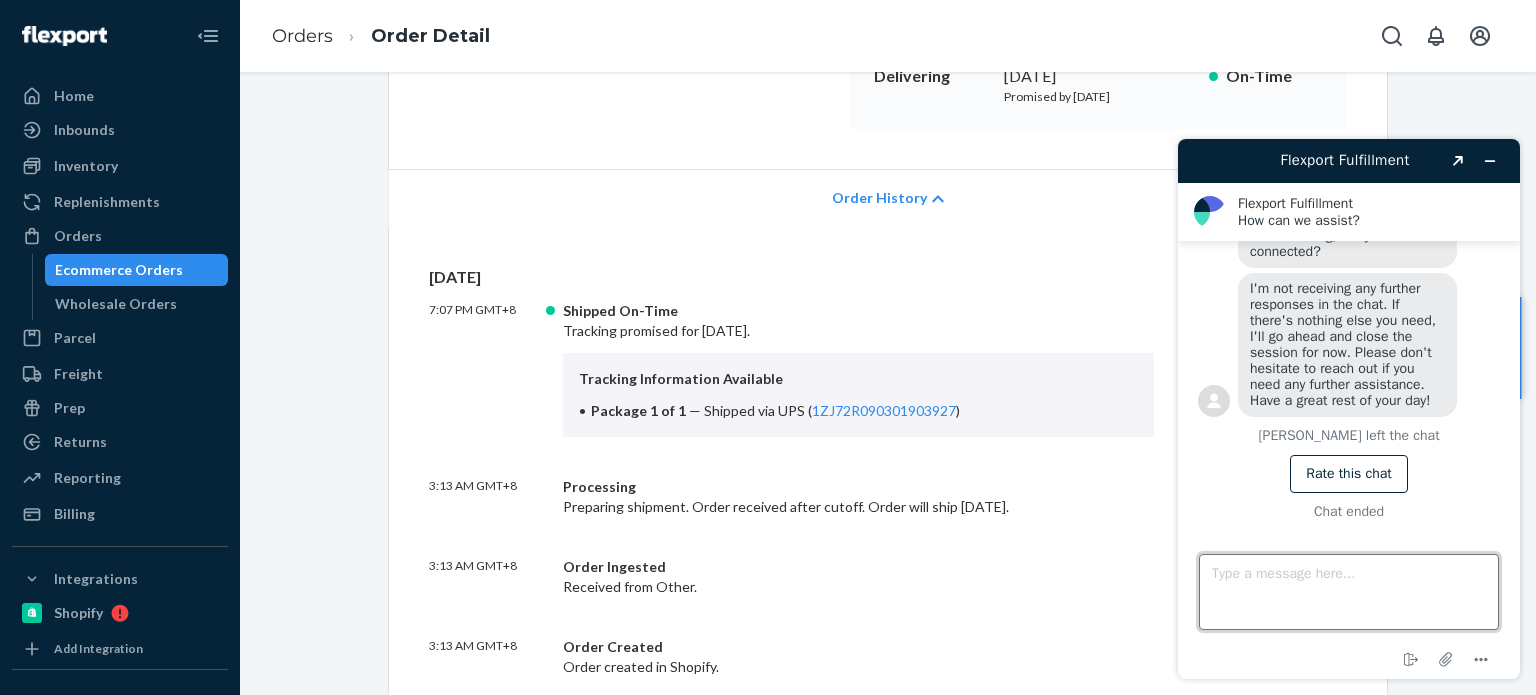click on "Type a message here..." at bounding box center [1349, 592] 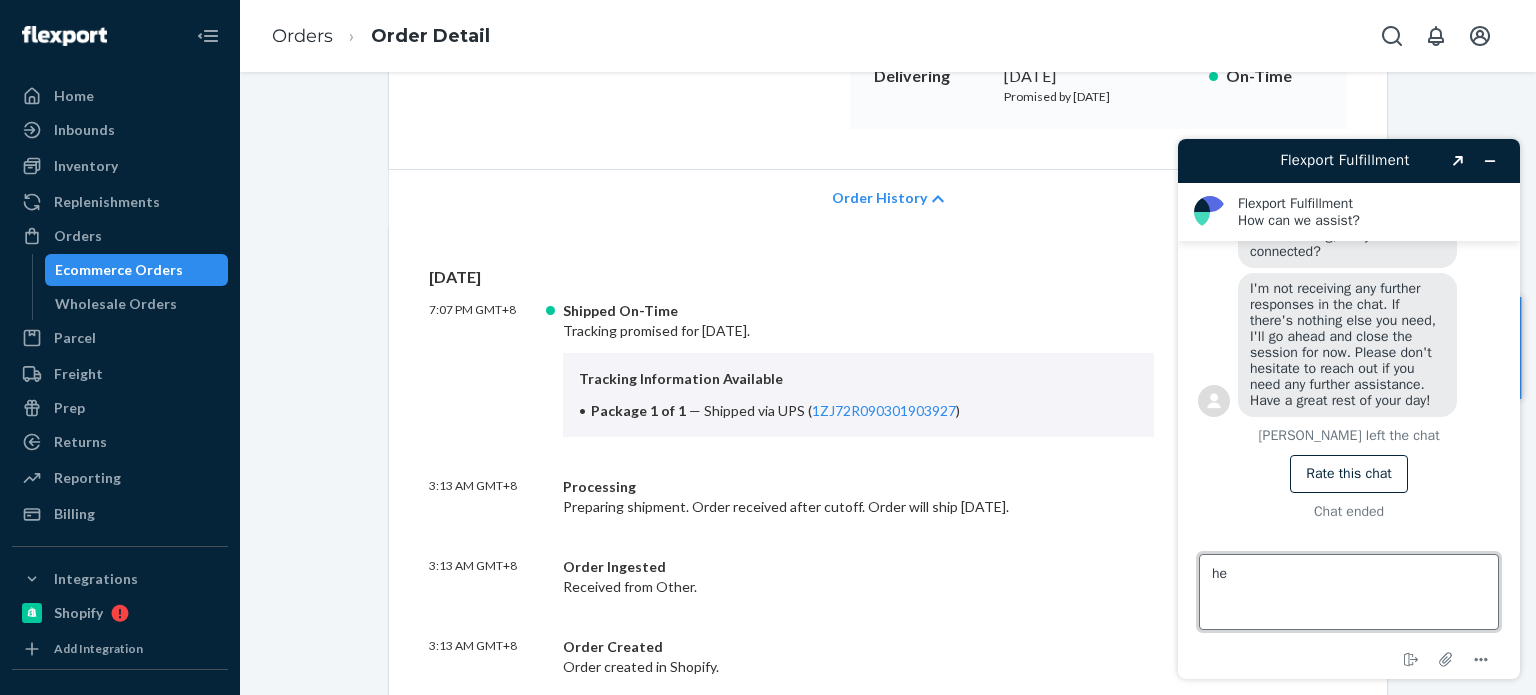 type on "h" 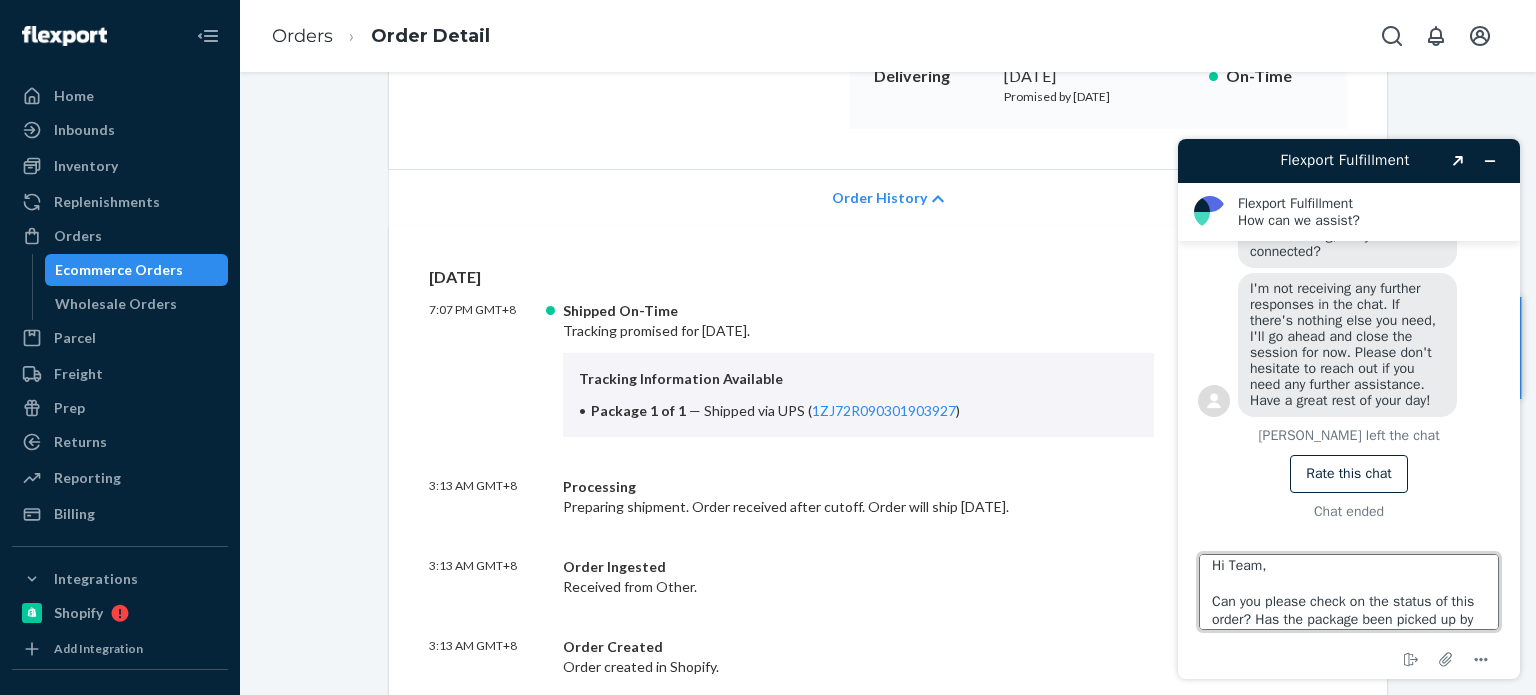 scroll, scrollTop: 25, scrollLeft: 0, axis: vertical 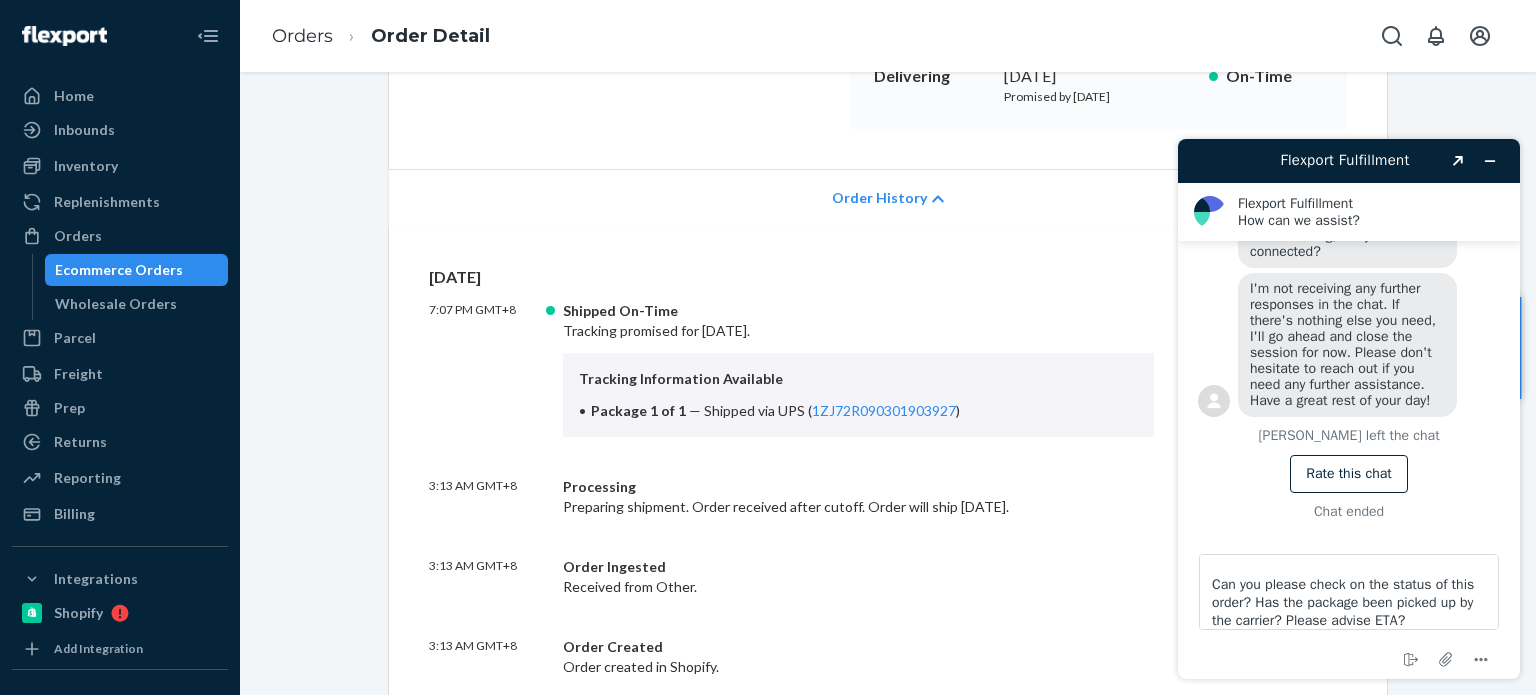 click on "Order History" at bounding box center (879, 198) 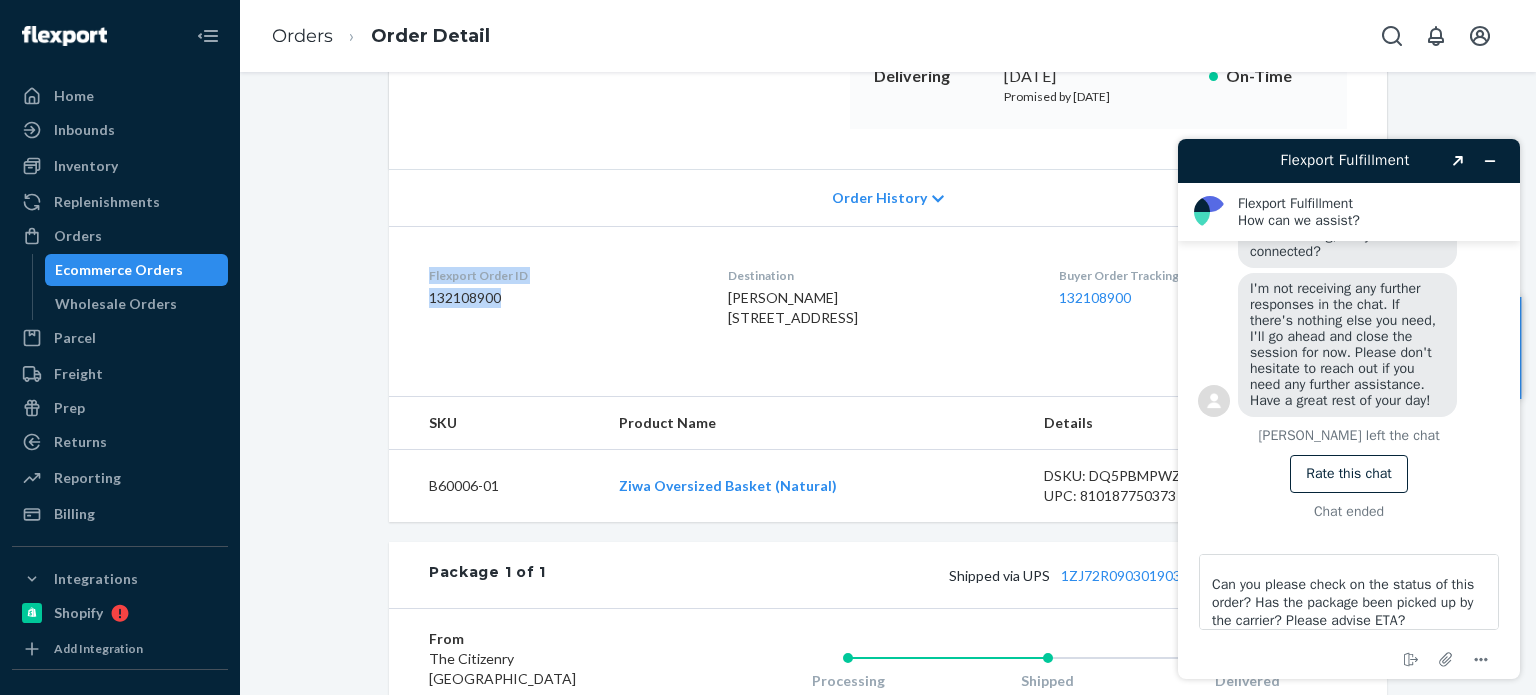 drag, startPoint x: 404, startPoint y: 268, endPoint x: 543, endPoint y: 303, distance: 143.33876 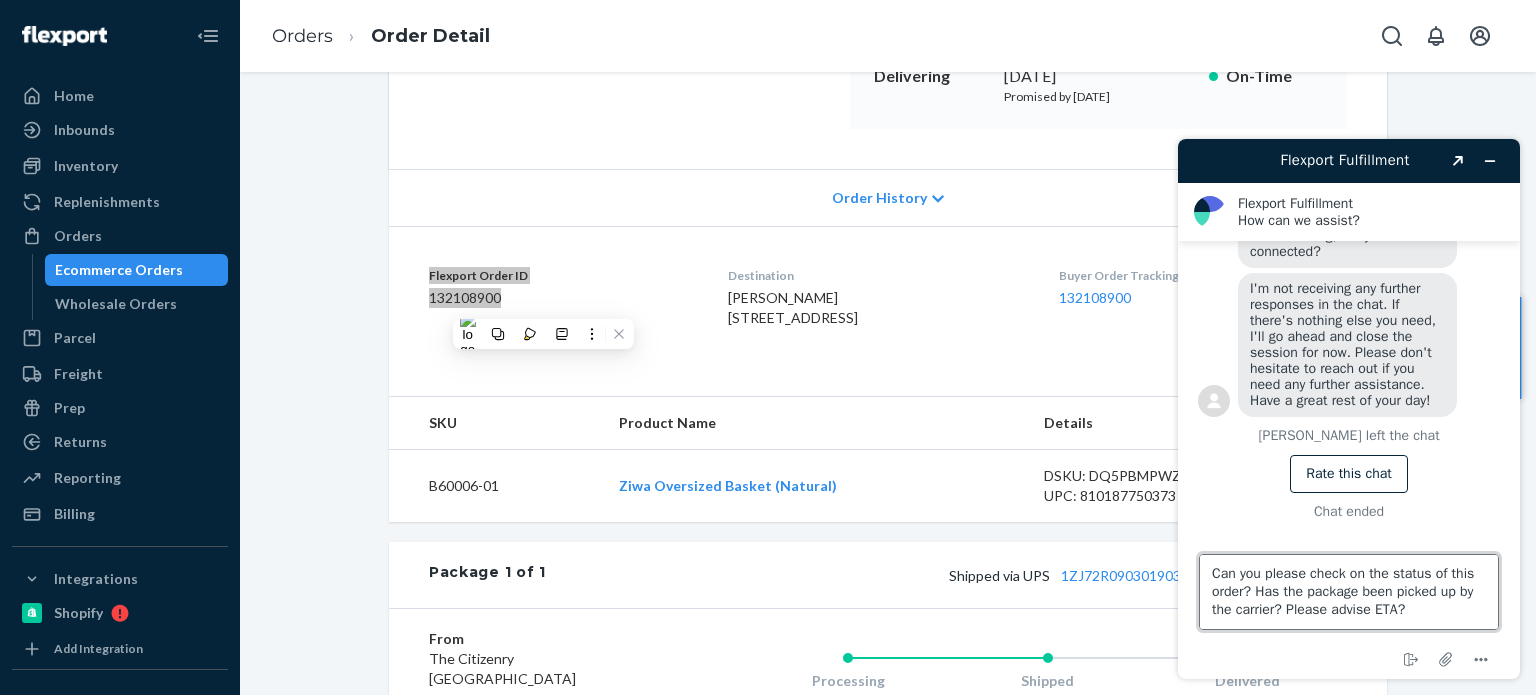 click on "Hi Team,
Can you please check on the status of this order? Has the package been picked up by the carrier? Please advise ETA?" at bounding box center (1349, 592) 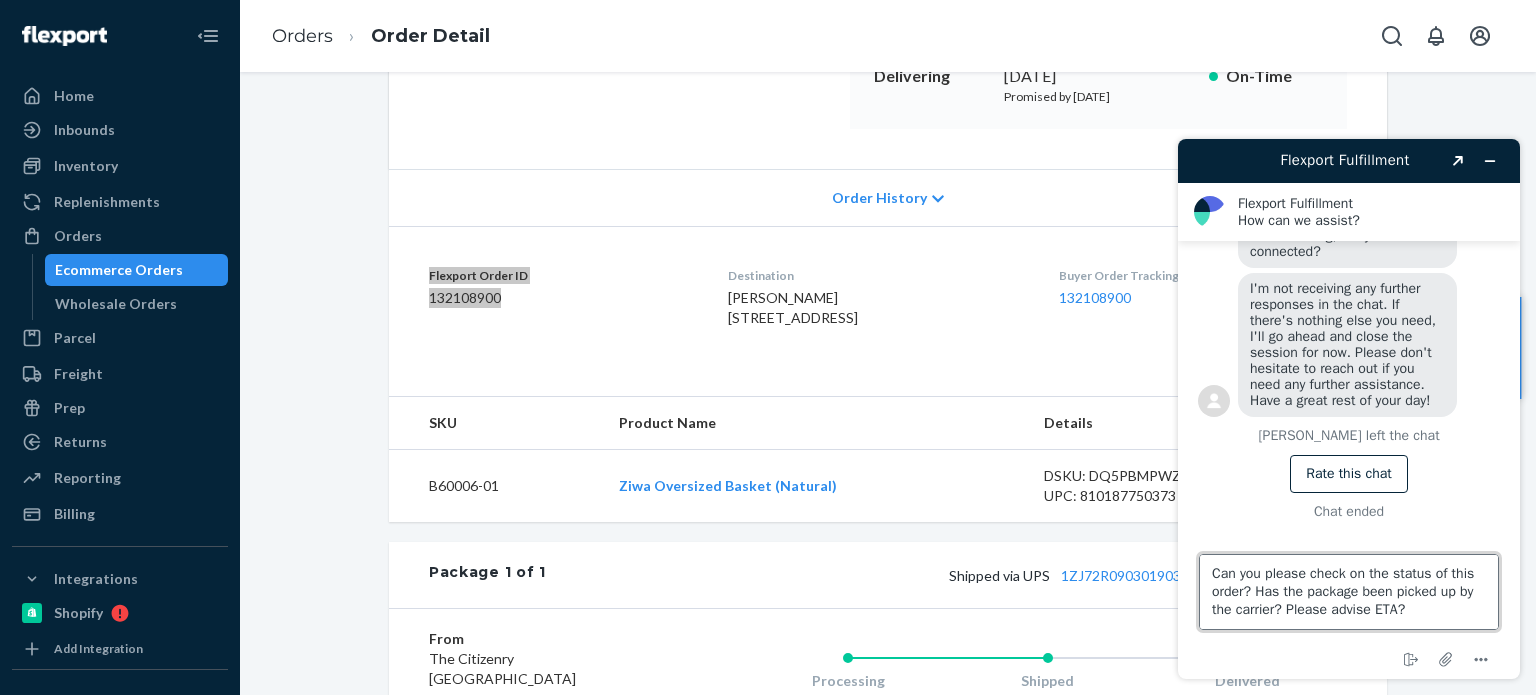 paste on "Flexport Order ID
132108900" 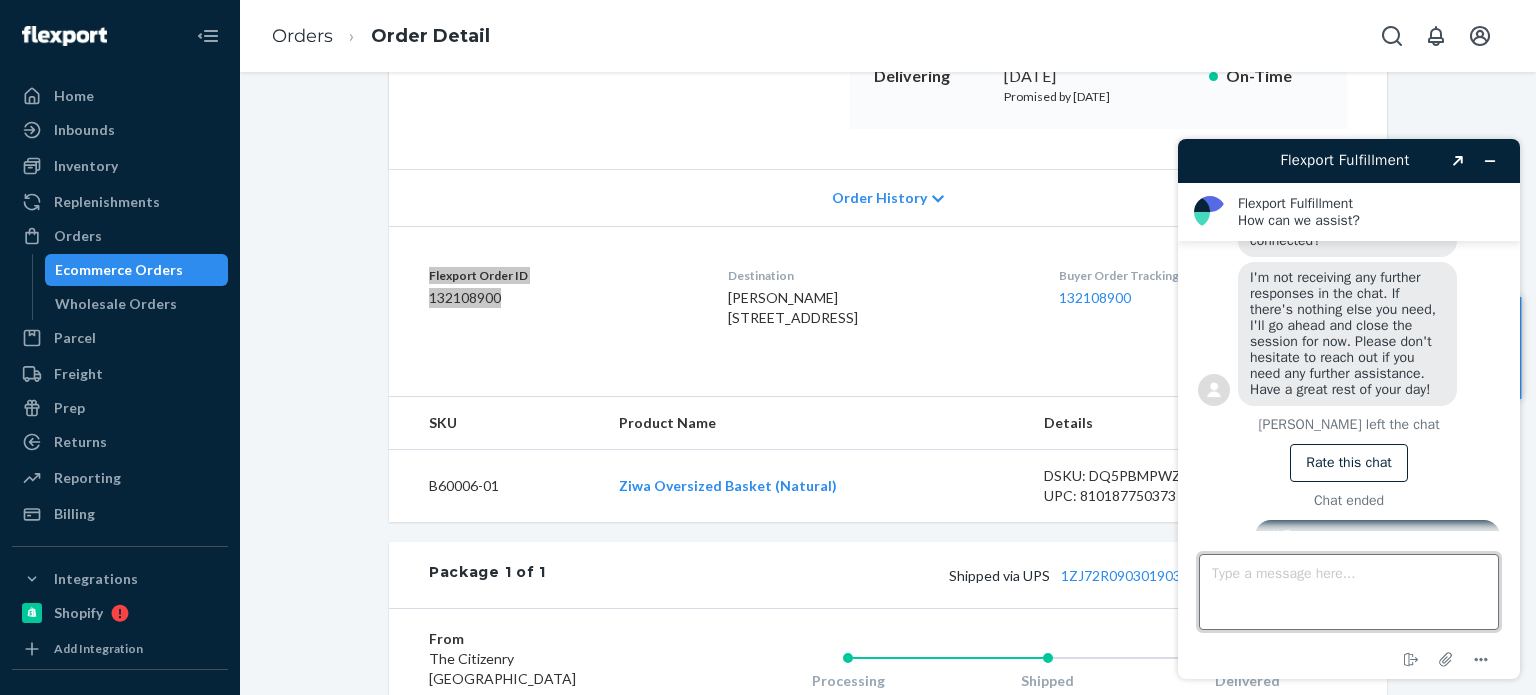 scroll, scrollTop: 0, scrollLeft: 0, axis: both 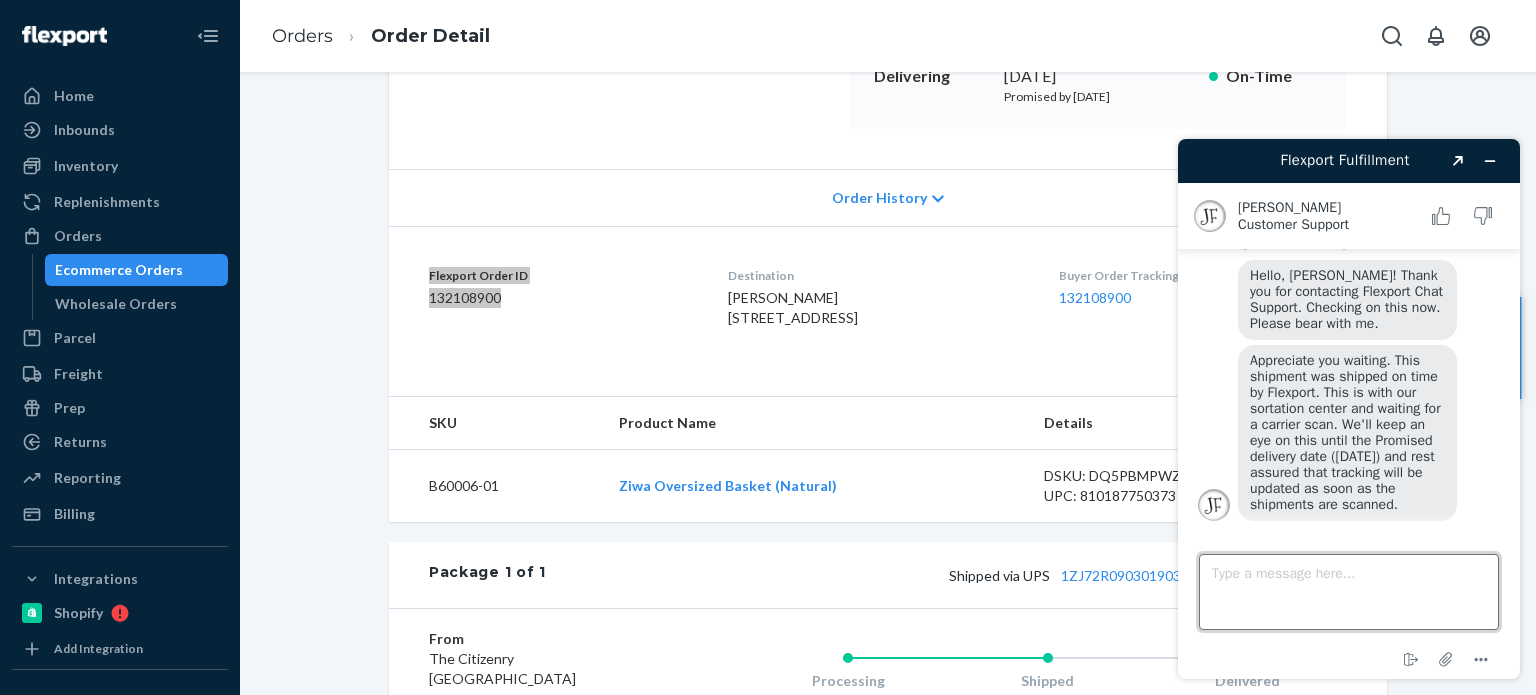 click on "Type a message here..." at bounding box center [1349, 592] 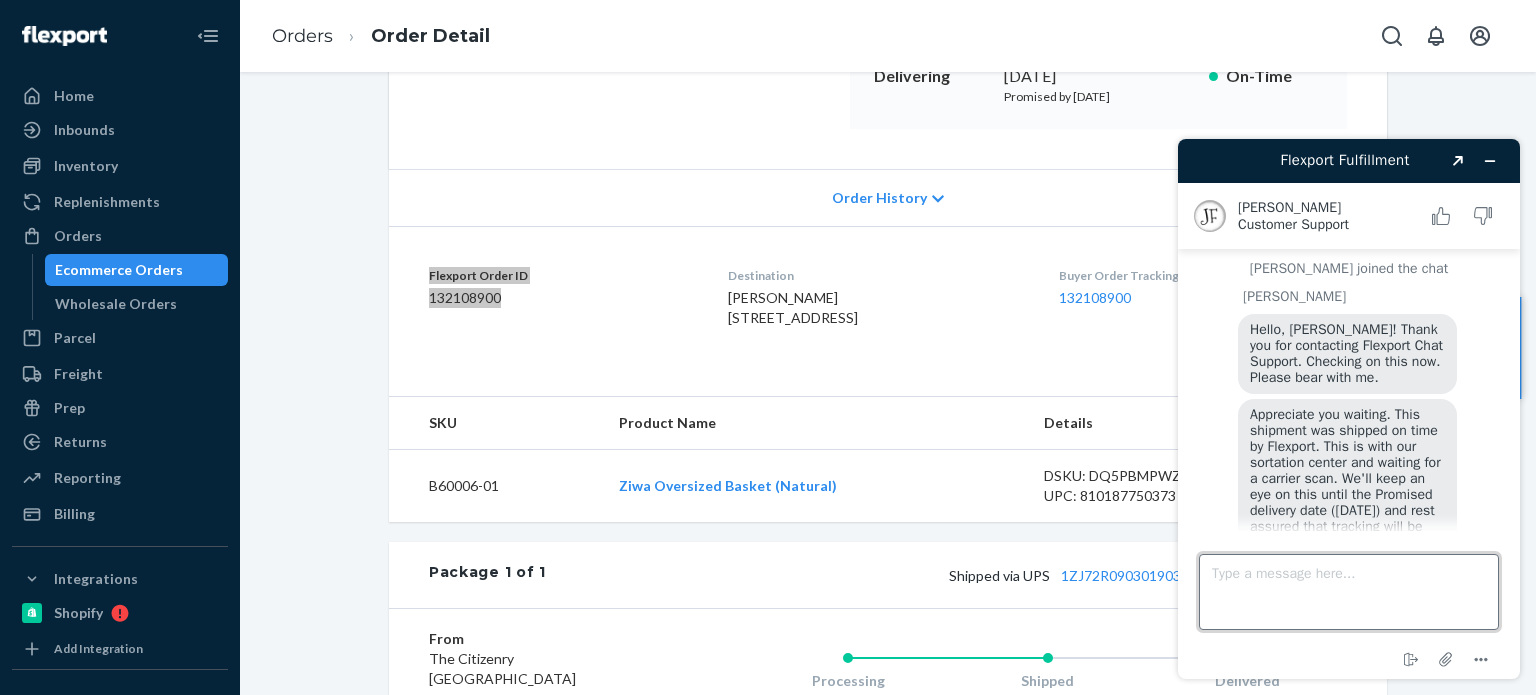 scroll, scrollTop: 3877, scrollLeft: 0, axis: vertical 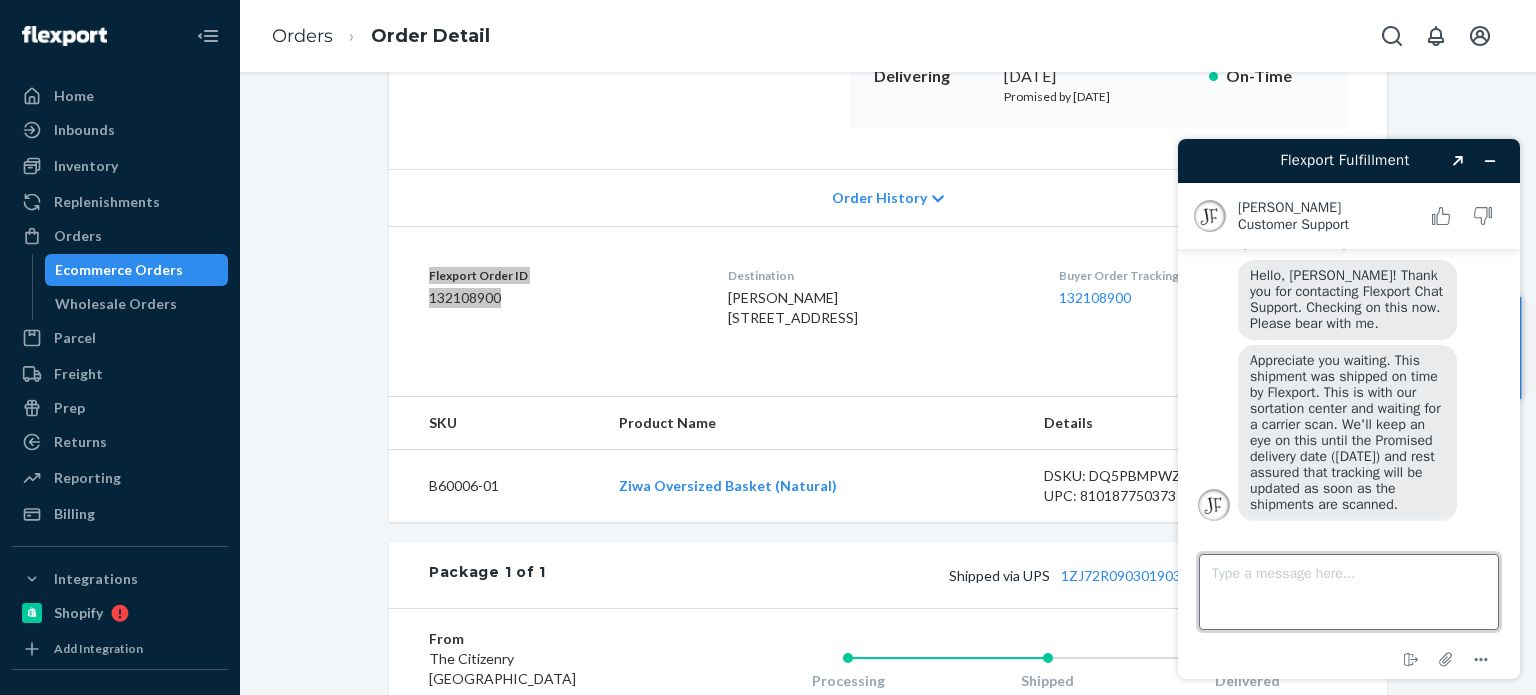 click on "Type a message here..." at bounding box center [1349, 592] 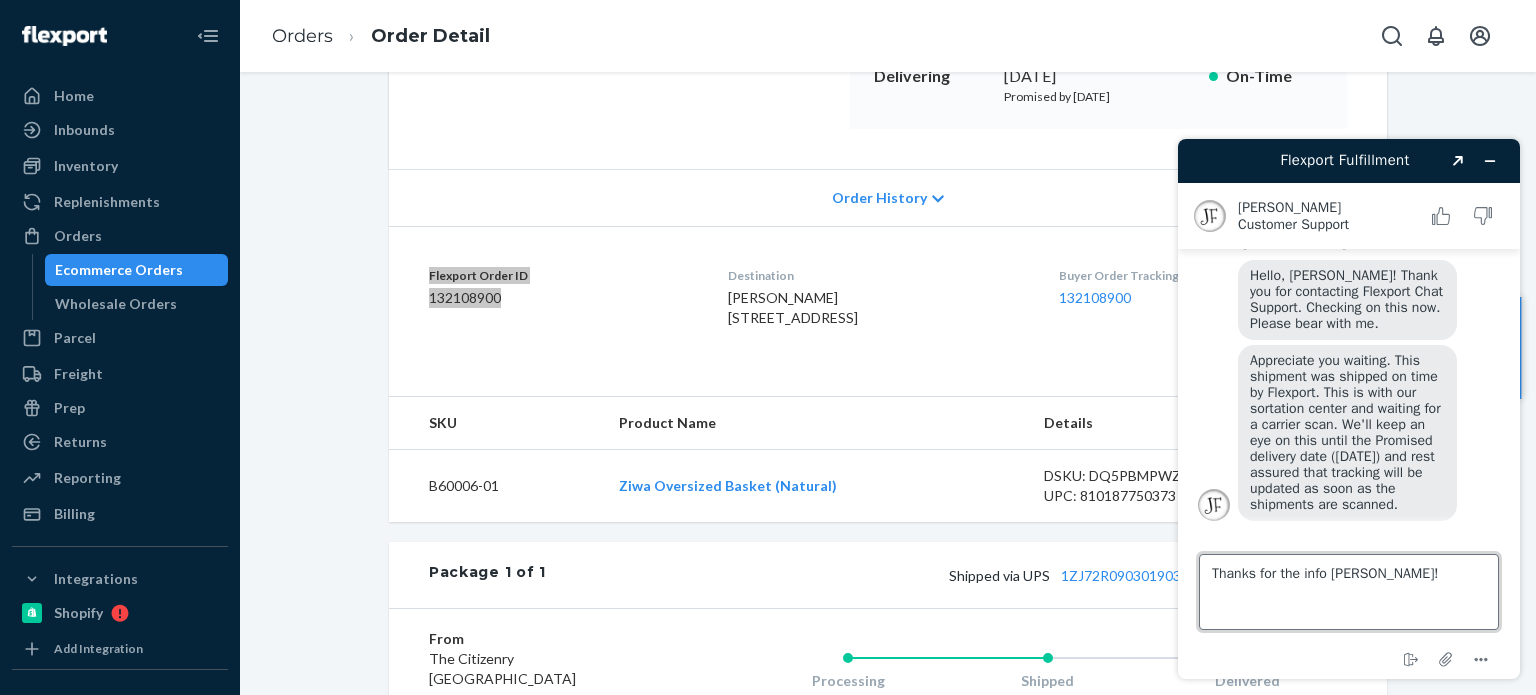 type on "Thanks for the info Juddy!" 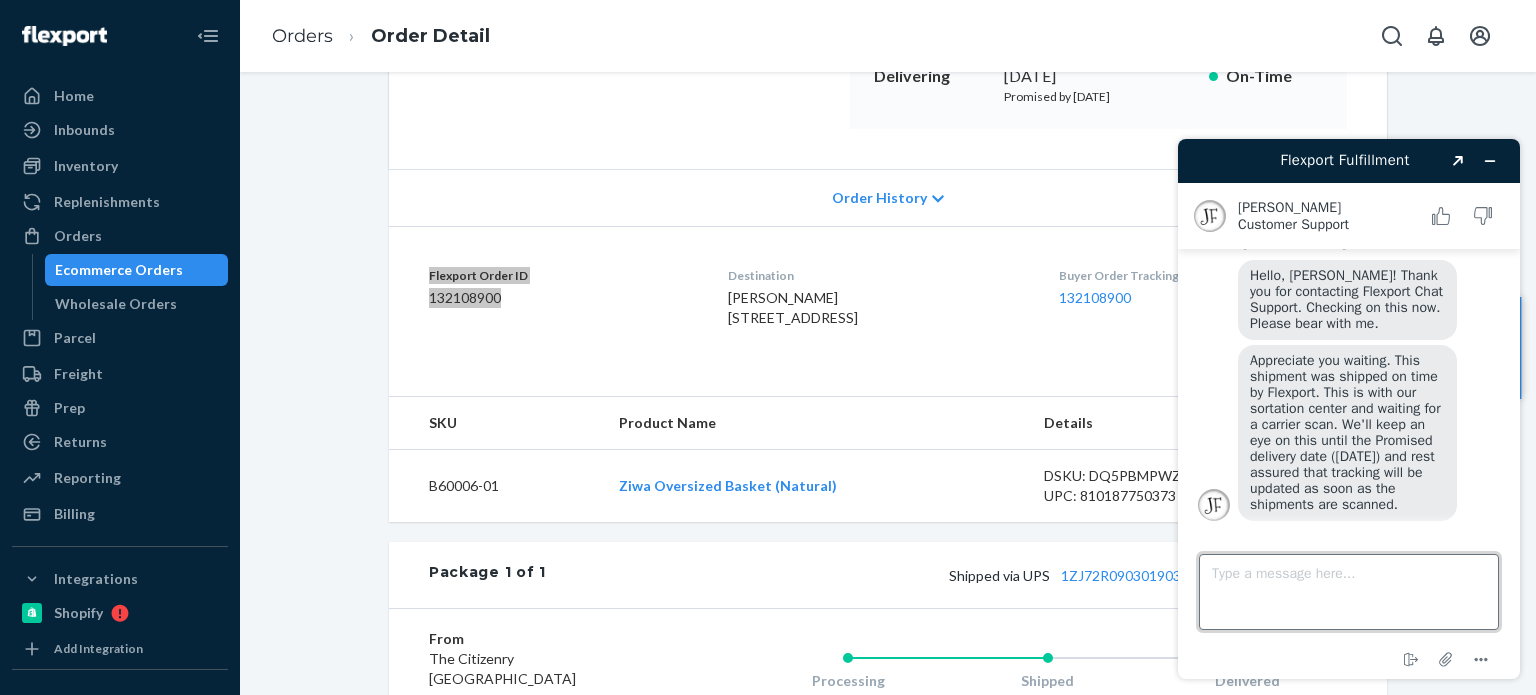 scroll, scrollTop: 3920, scrollLeft: 0, axis: vertical 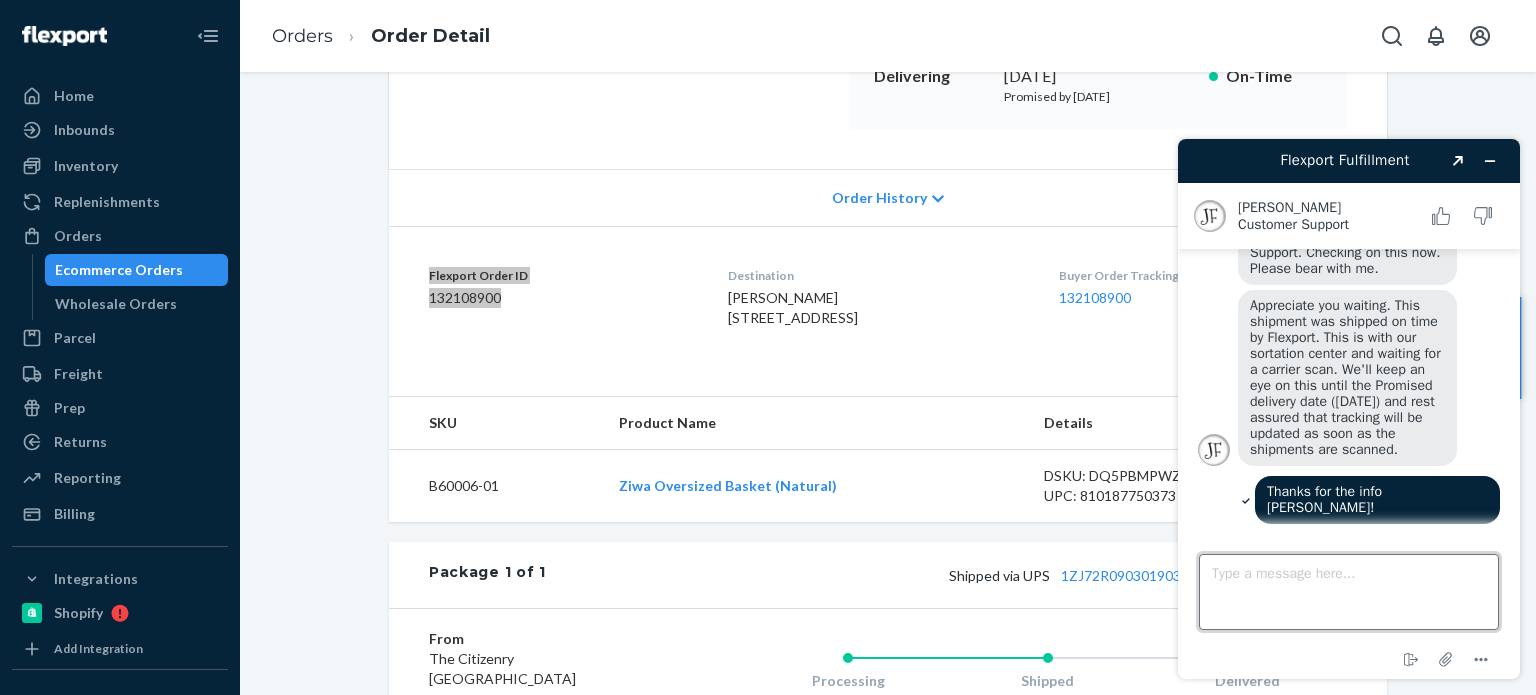type 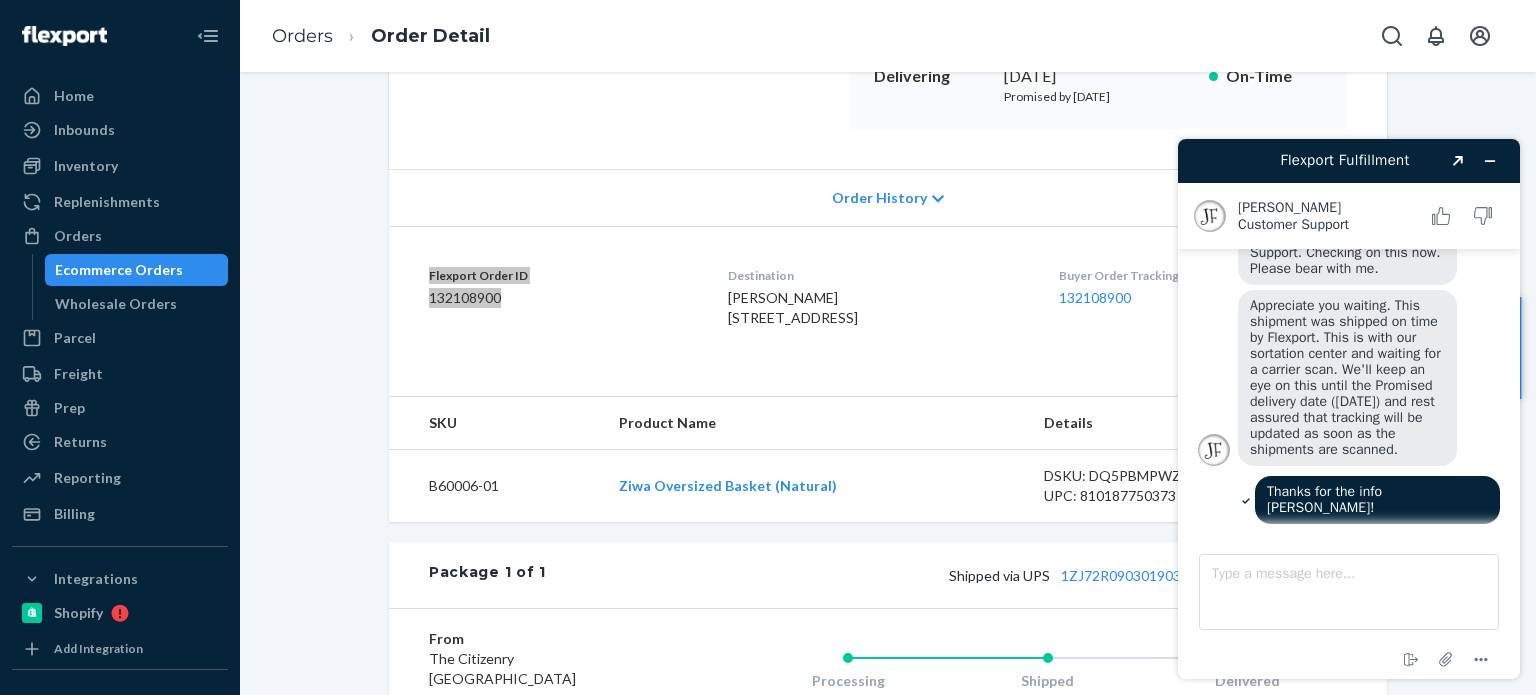 drag, startPoint x: 1401, startPoint y: 320, endPoint x: 1432, endPoint y: 467, distance: 150.23315 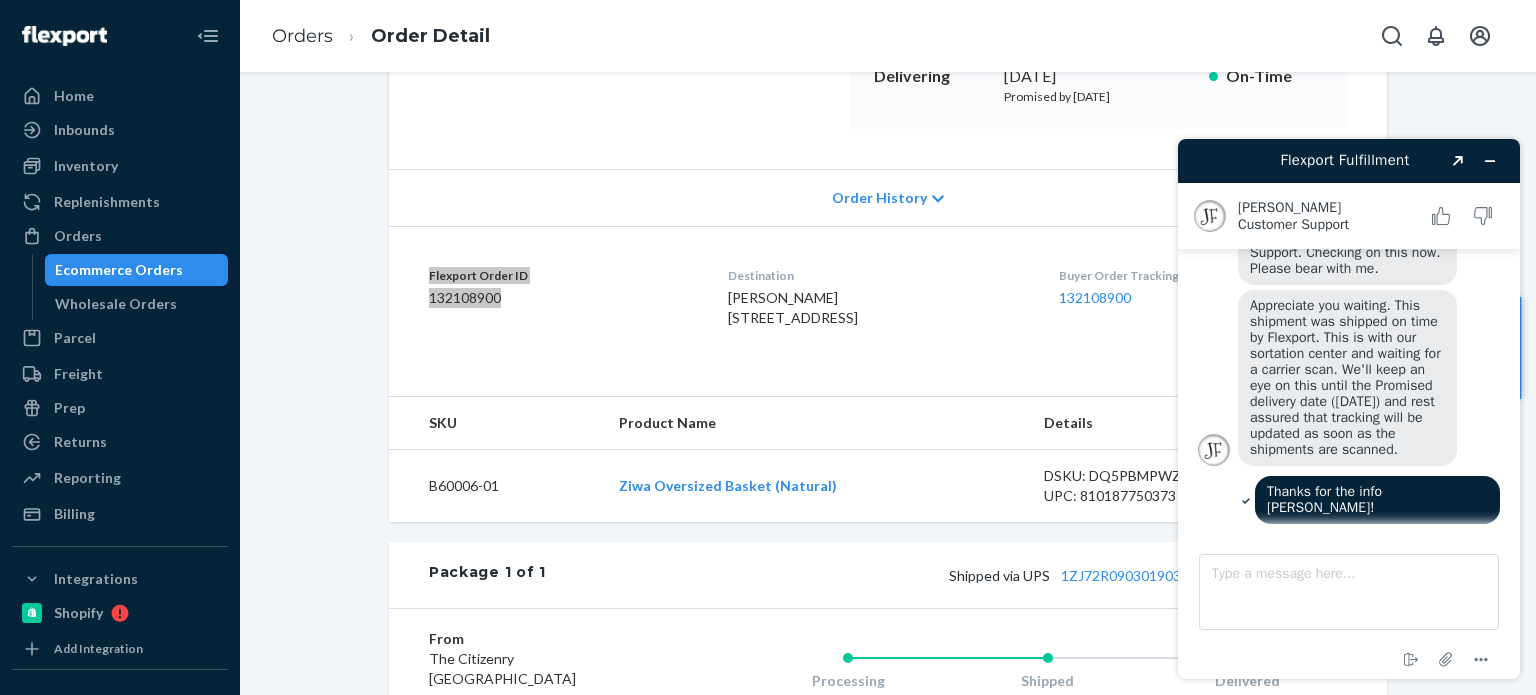 click on "Appreciate you waiting. This shipment was shipped on time by Flexport. This is with our sortation center and waiting for a carrier scan. We'll keep an eye on this until the Promised delivery date (July 22, 2025) and rest assured that tracking will be updated as soon as the shipments are scanned." at bounding box center (1347, 378) 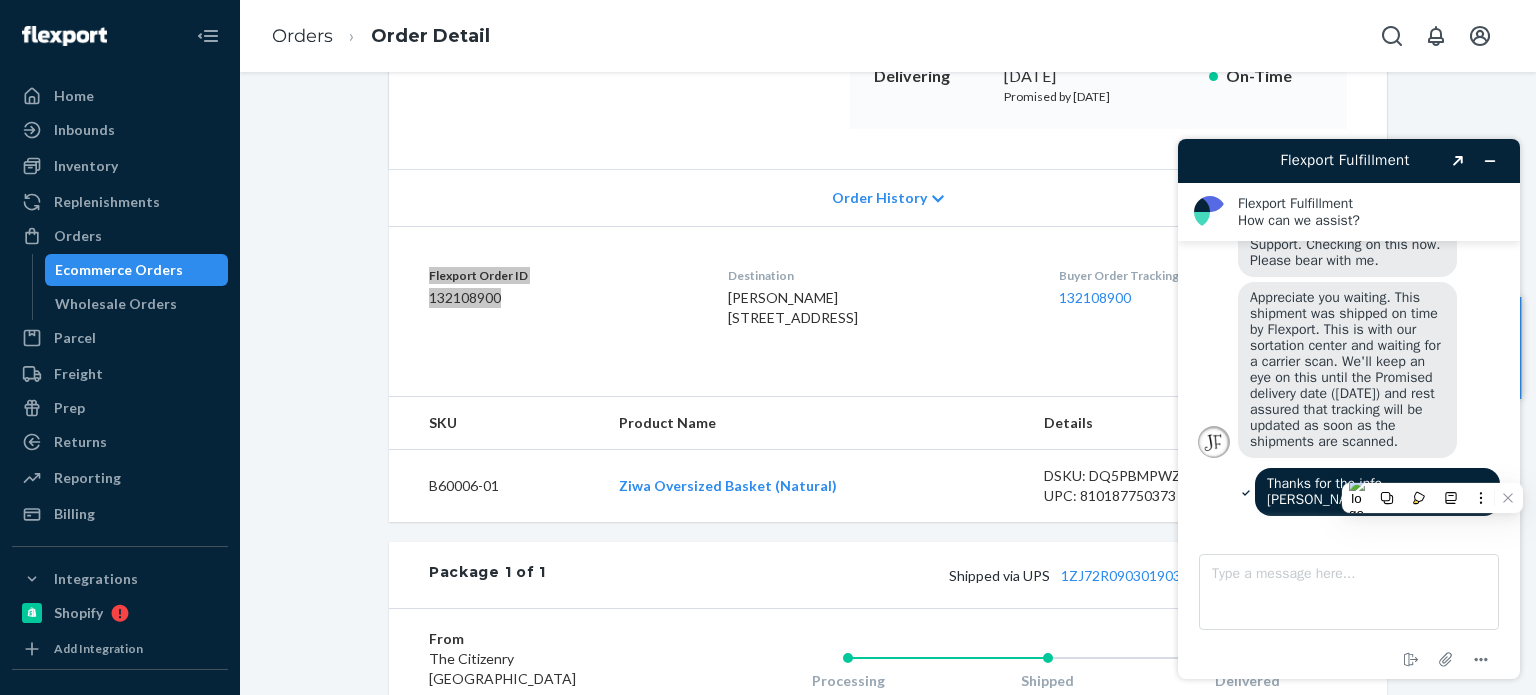 scroll, scrollTop: 4136, scrollLeft: 0, axis: vertical 